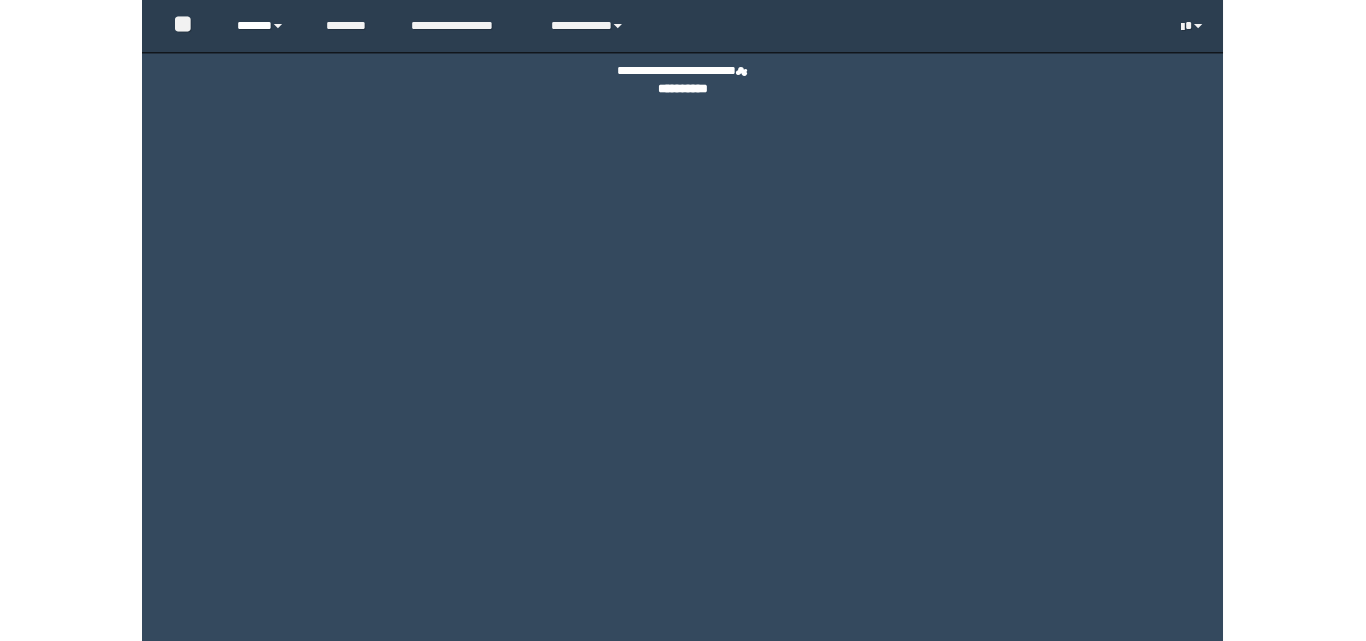 scroll, scrollTop: 0, scrollLeft: 0, axis: both 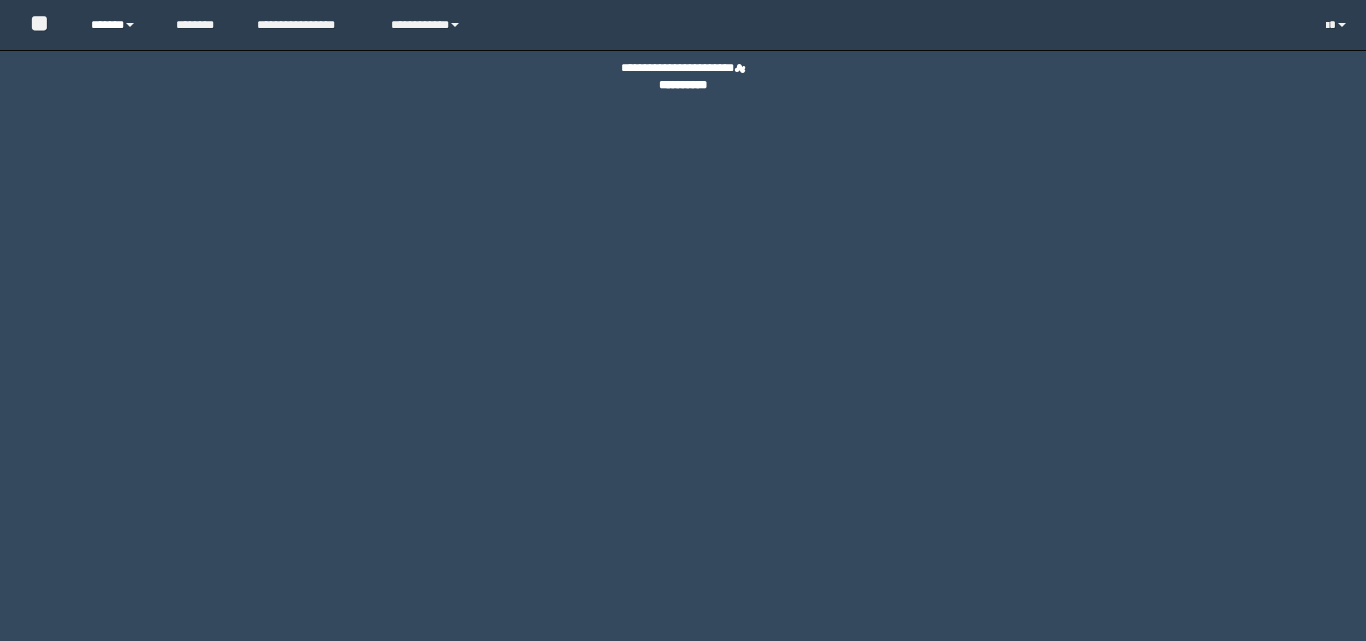 click on "******" at bounding box center (118, 25) 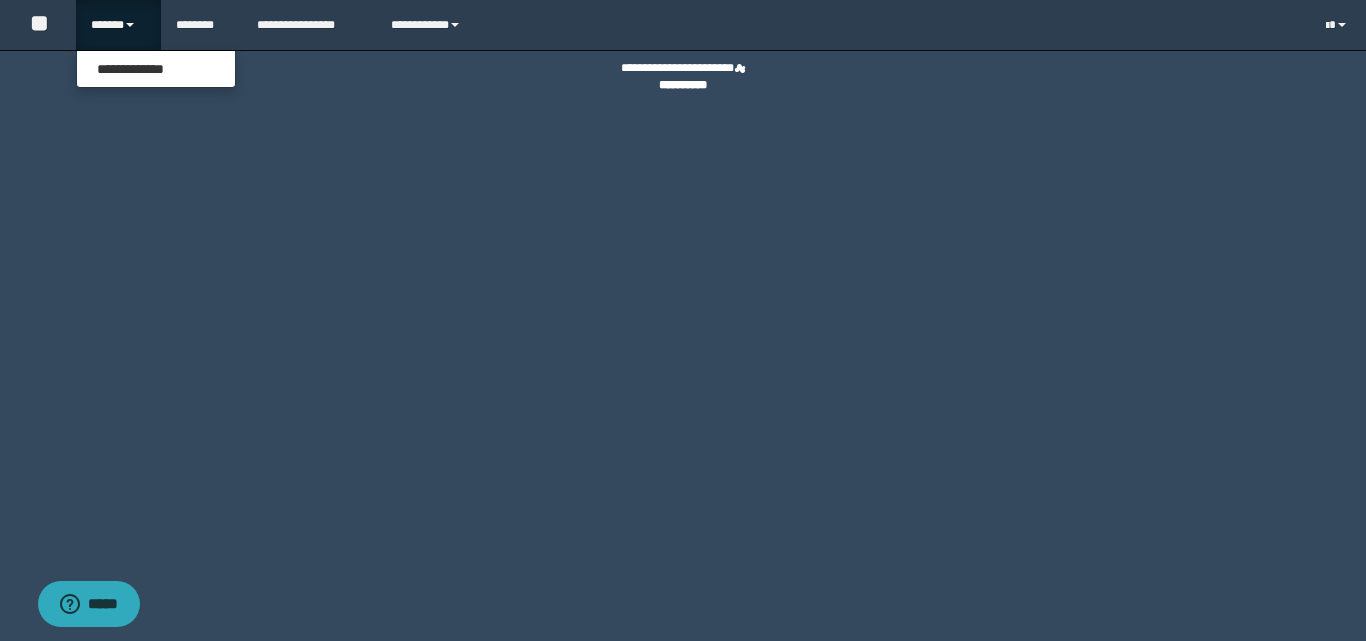 scroll, scrollTop: 0, scrollLeft: 0, axis: both 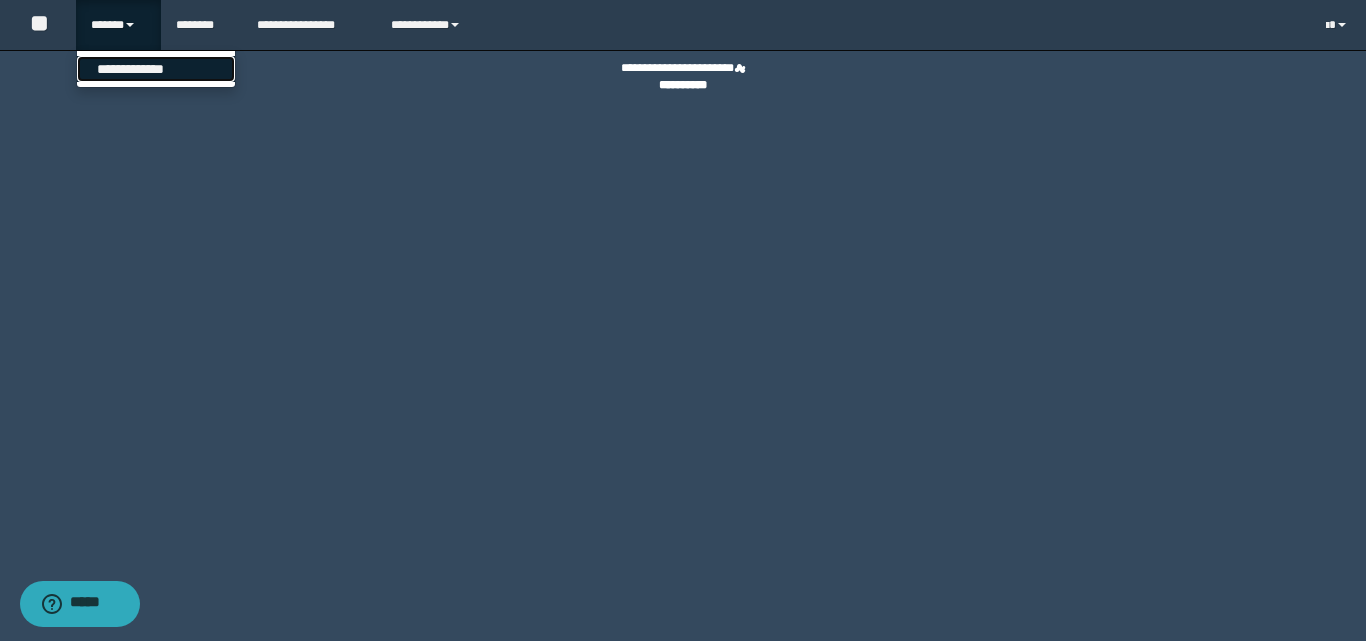 click on "**********" at bounding box center (156, 69) 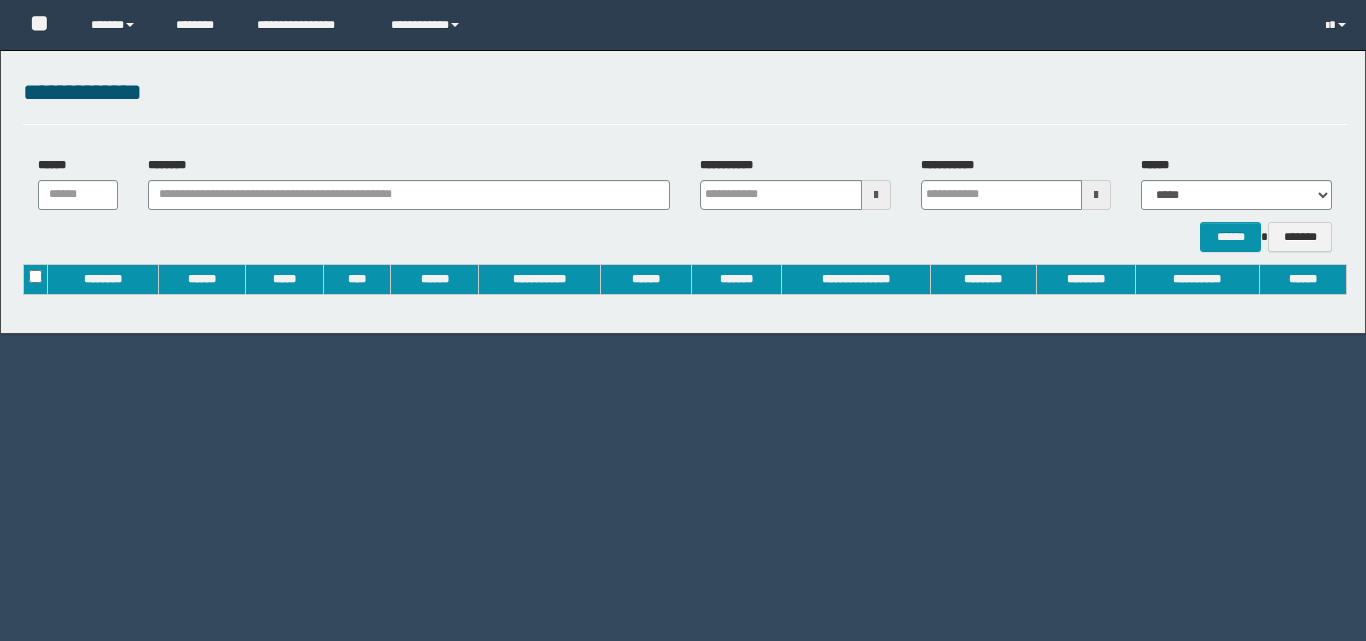scroll, scrollTop: 0, scrollLeft: 0, axis: both 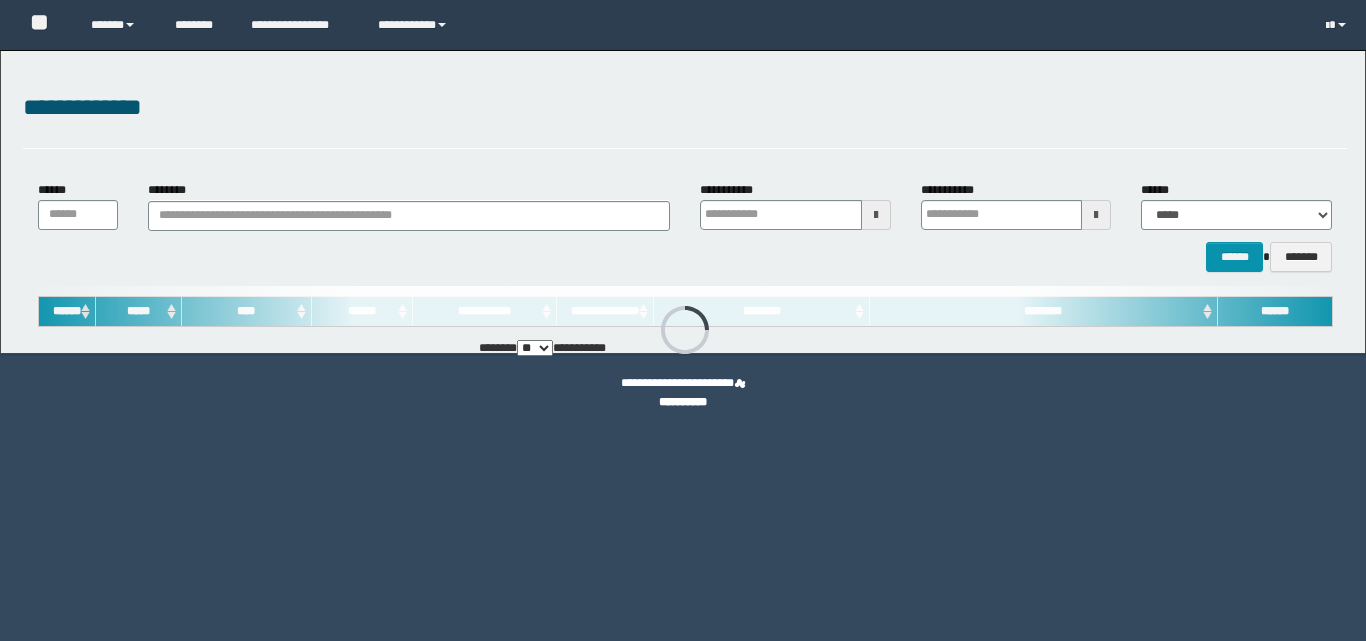 type on "**********" 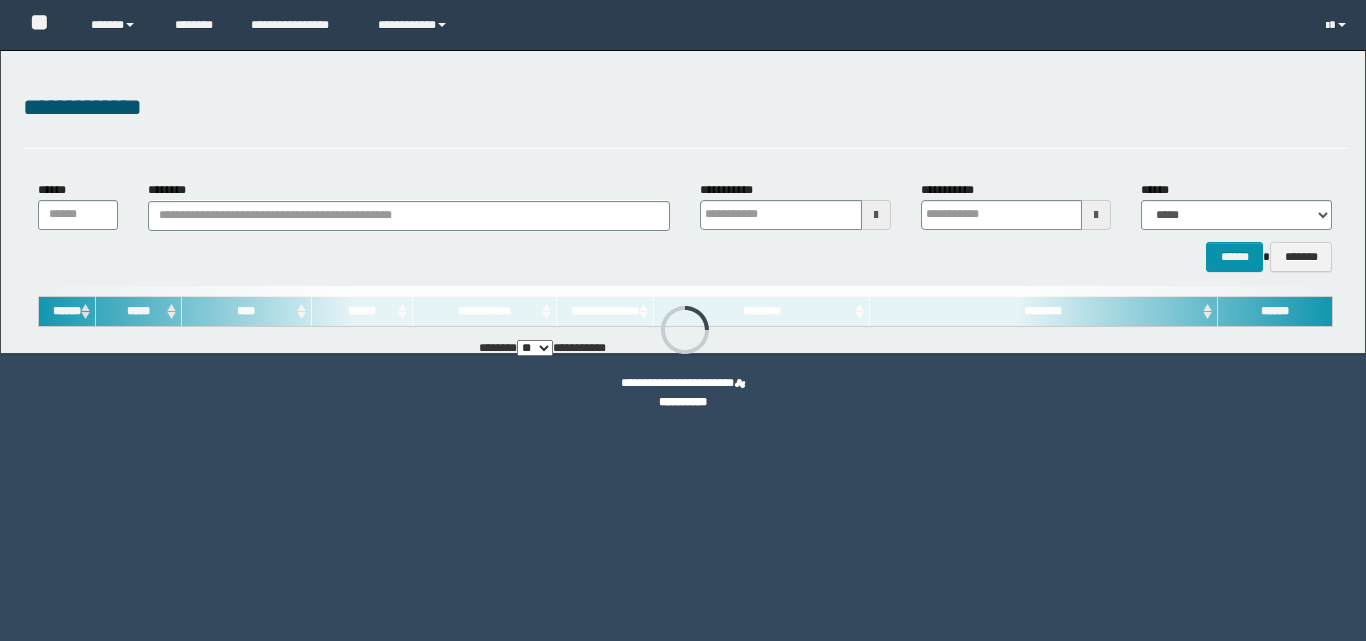 type on "**********" 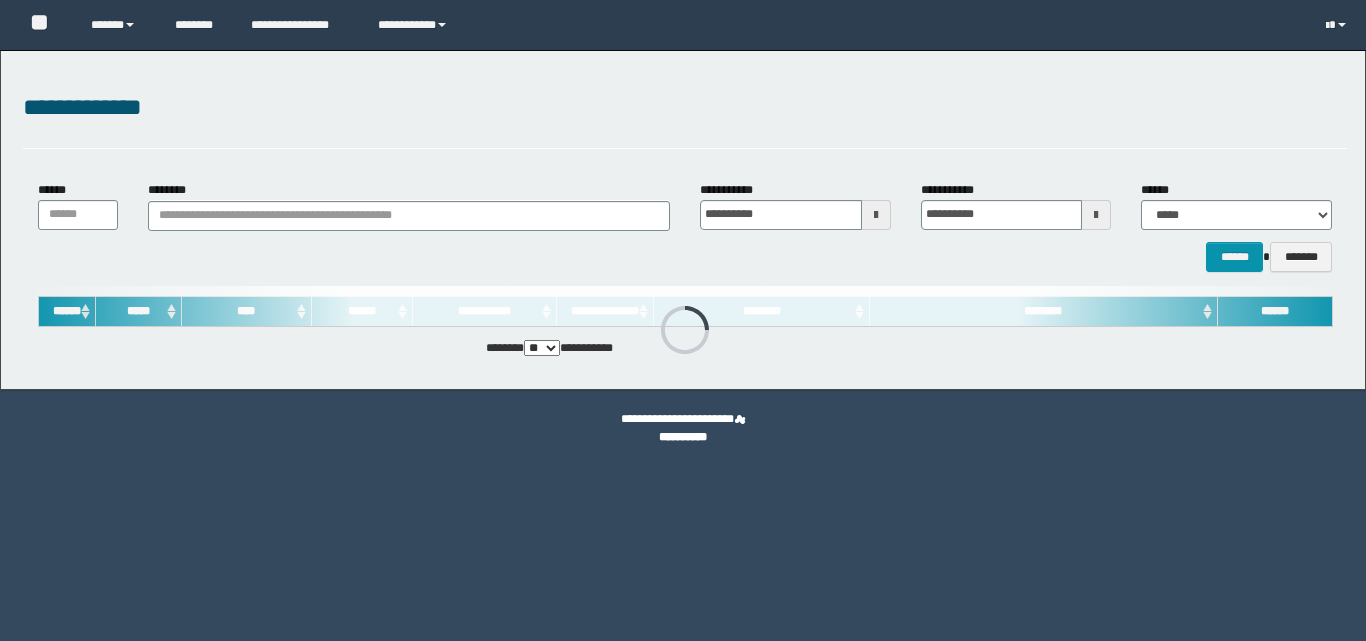 scroll, scrollTop: 0, scrollLeft: 0, axis: both 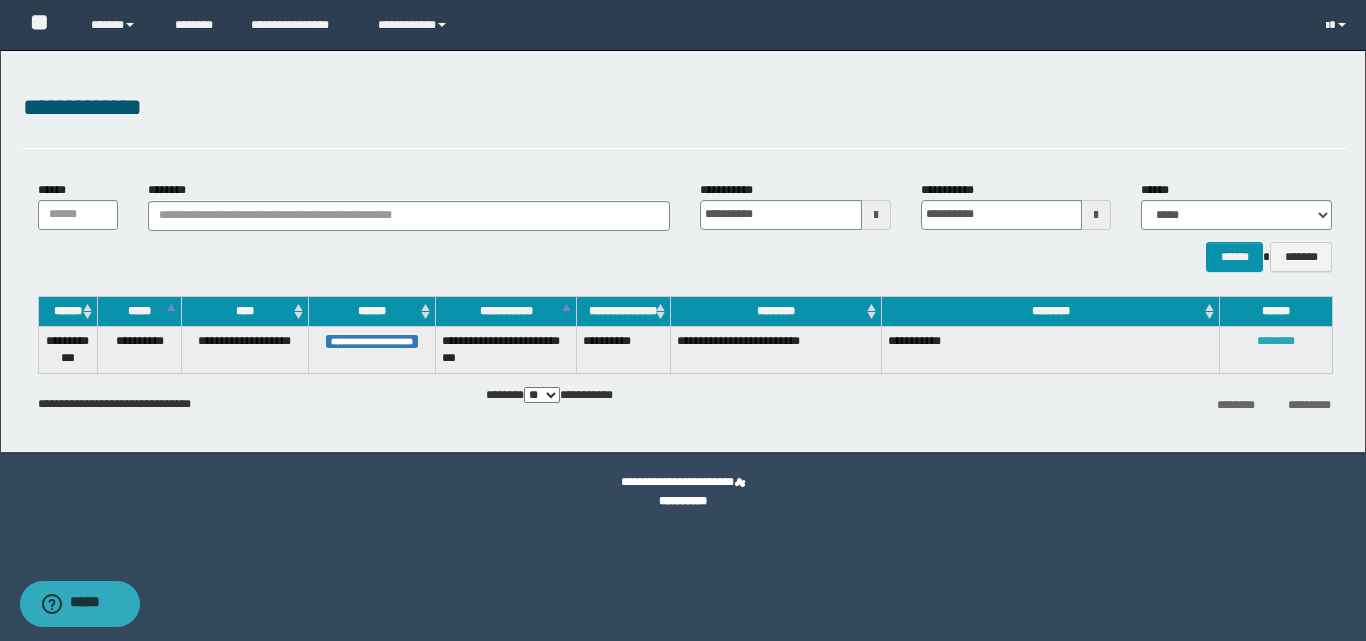click on "********" at bounding box center (1276, 341) 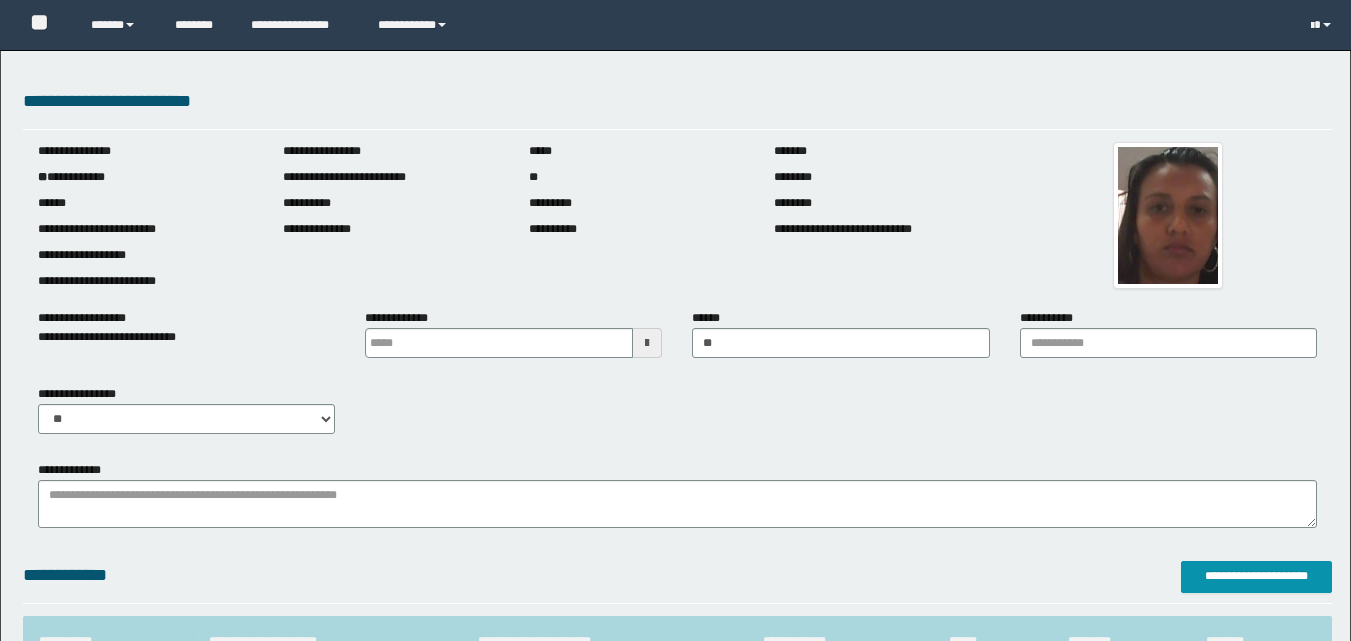 scroll, scrollTop: 0, scrollLeft: 0, axis: both 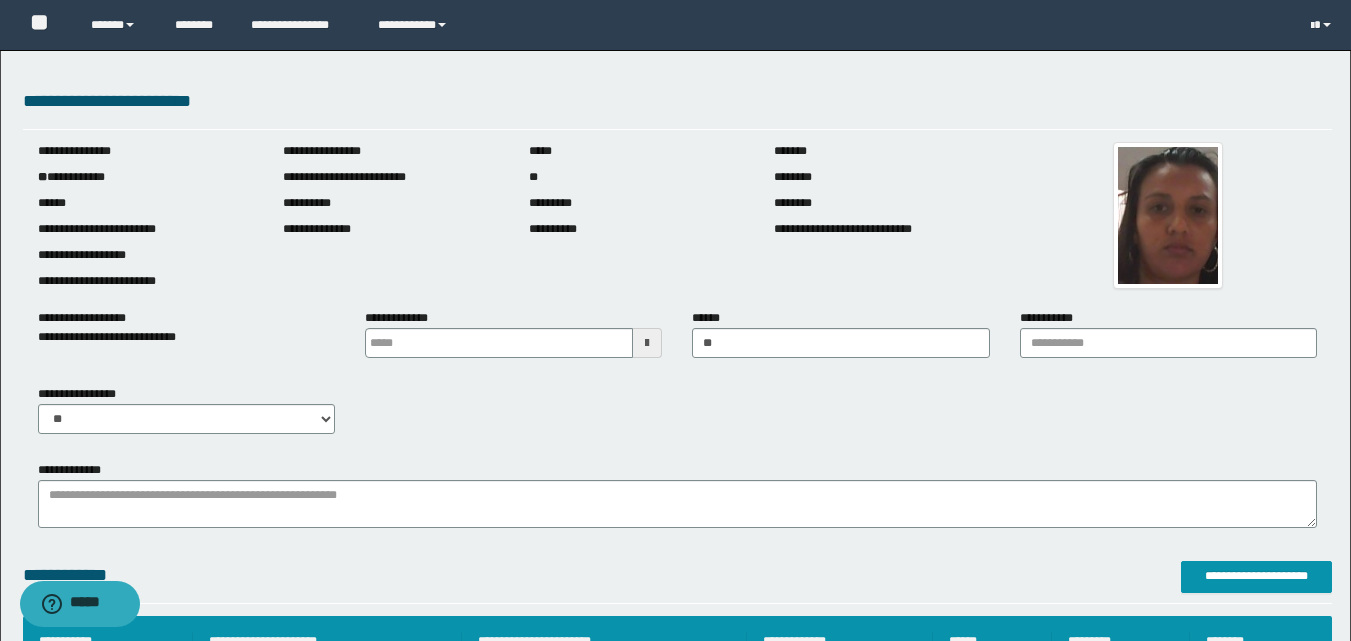type on "*" 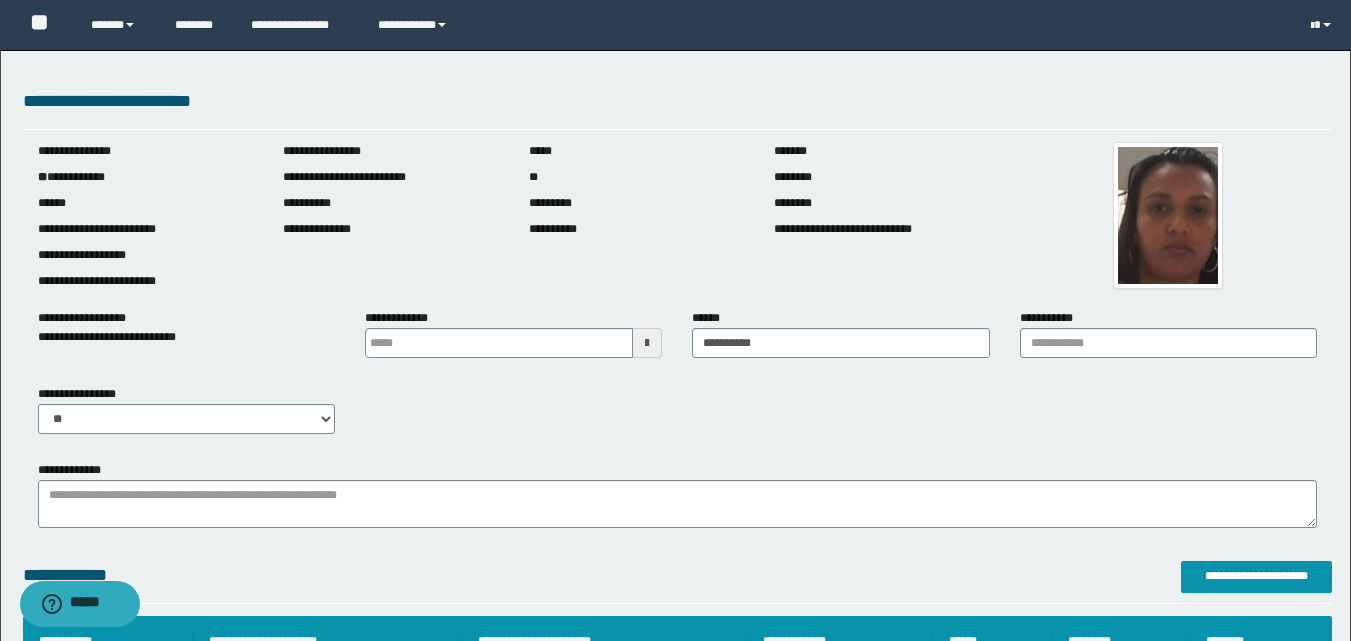 type on "**********" 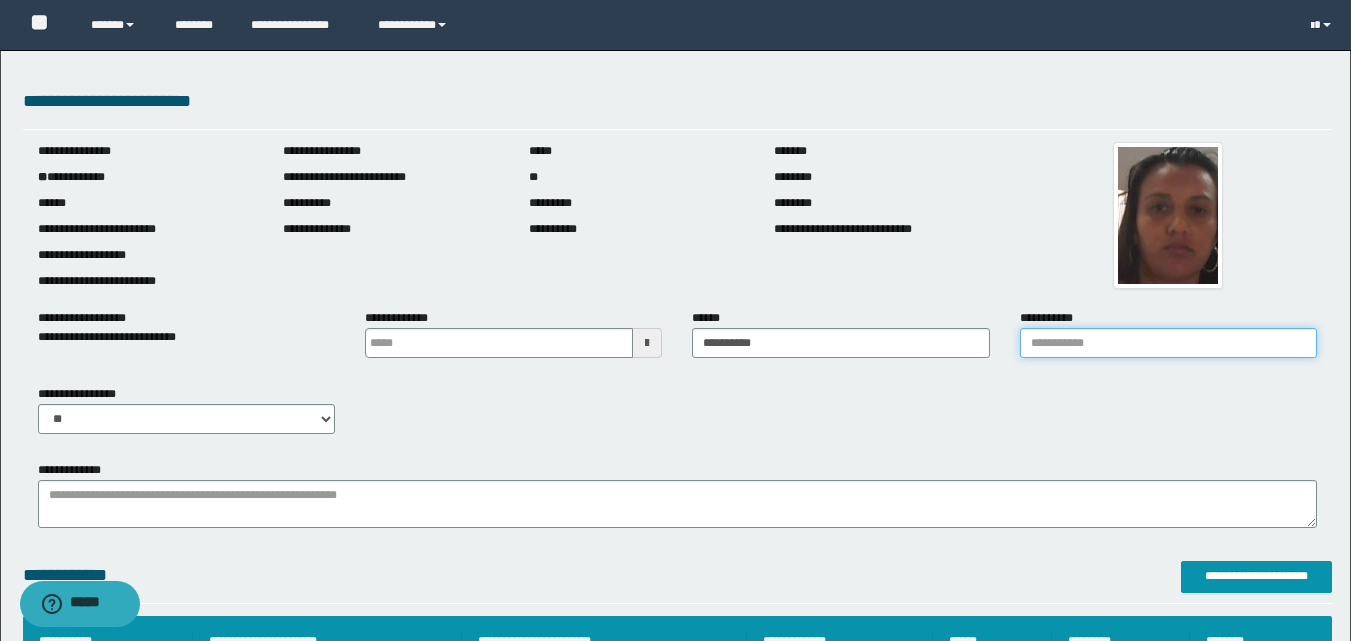 click on "**********" at bounding box center [1168, 343] 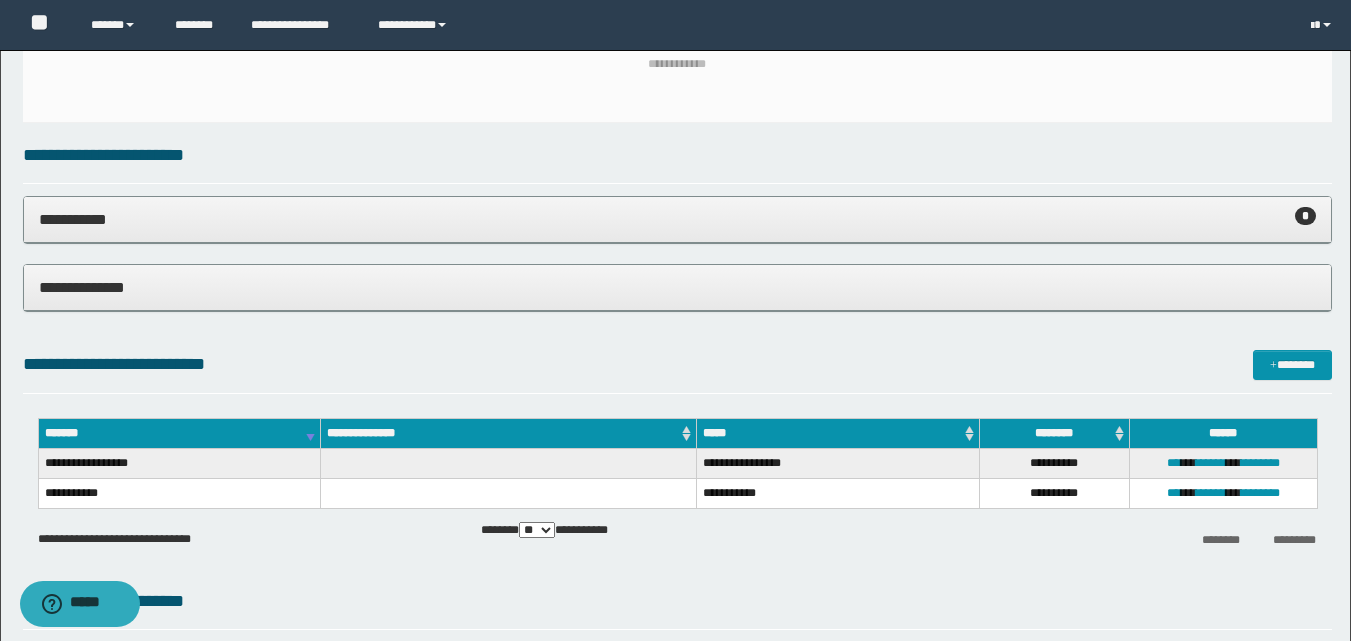 scroll, scrollTop: 721, scrollLeft: 0, axis: vertical 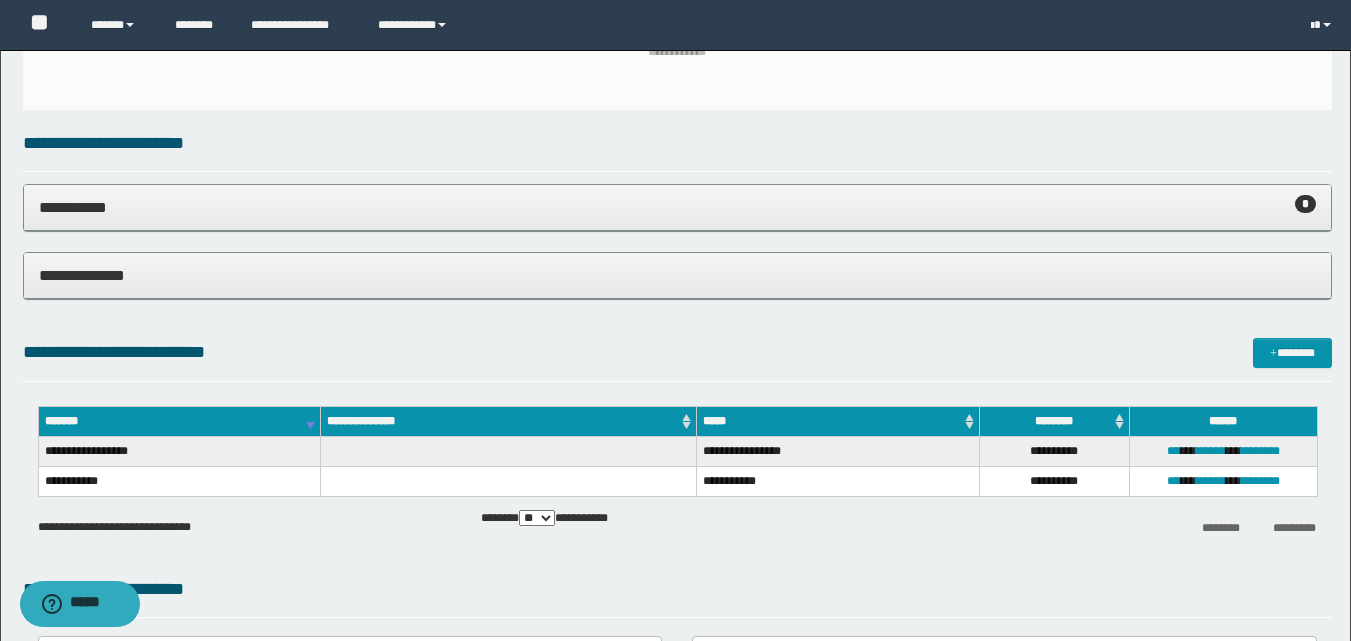 type on "**********" 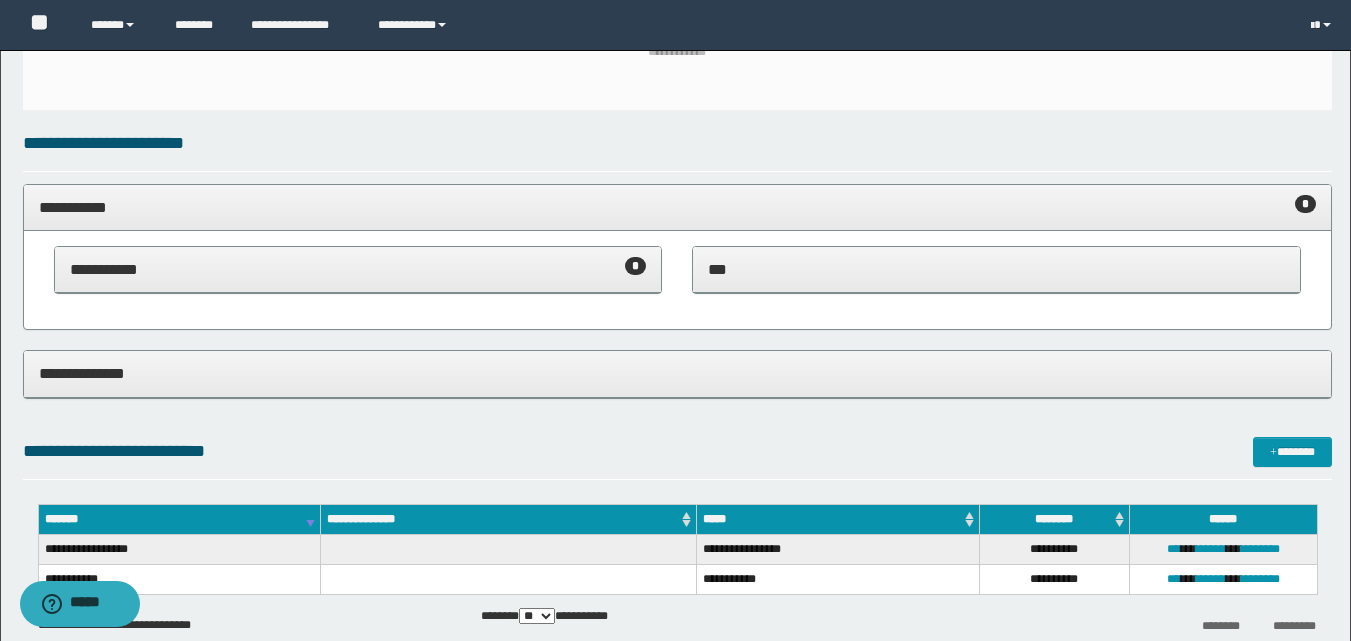 click on "**********" at bounding box center (677, 207) 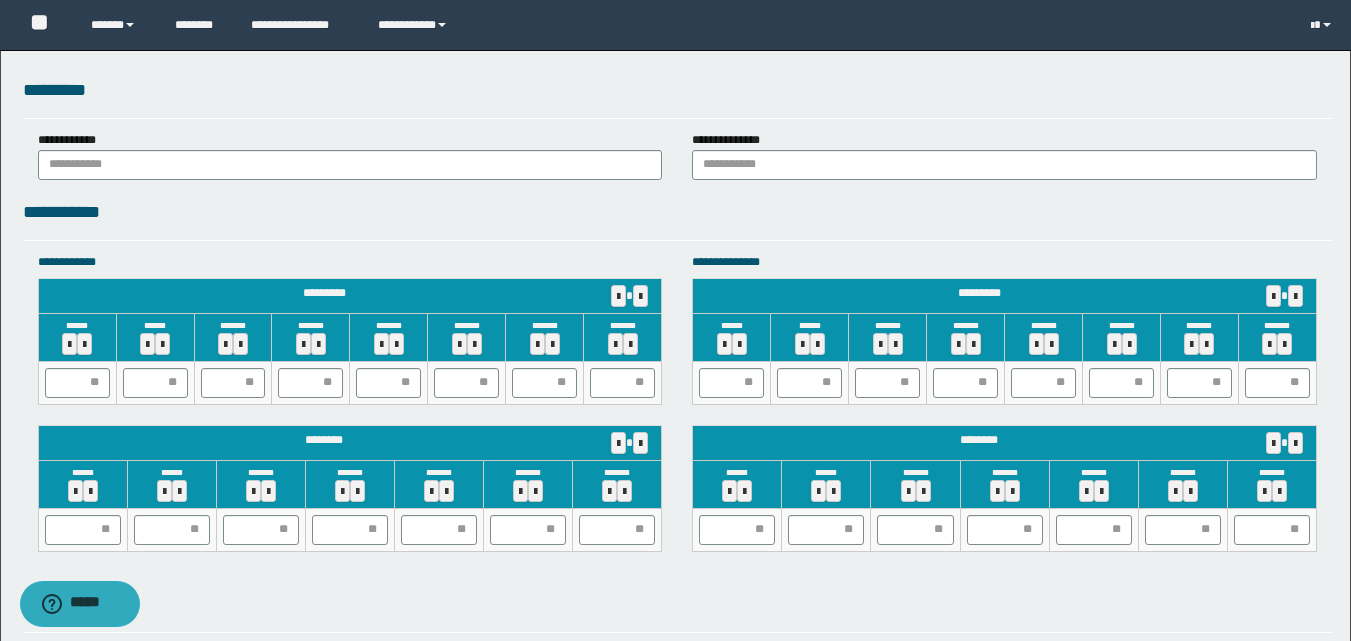 scroll, scrollTop: 1796, scrollLeft: 0, axis: vertical 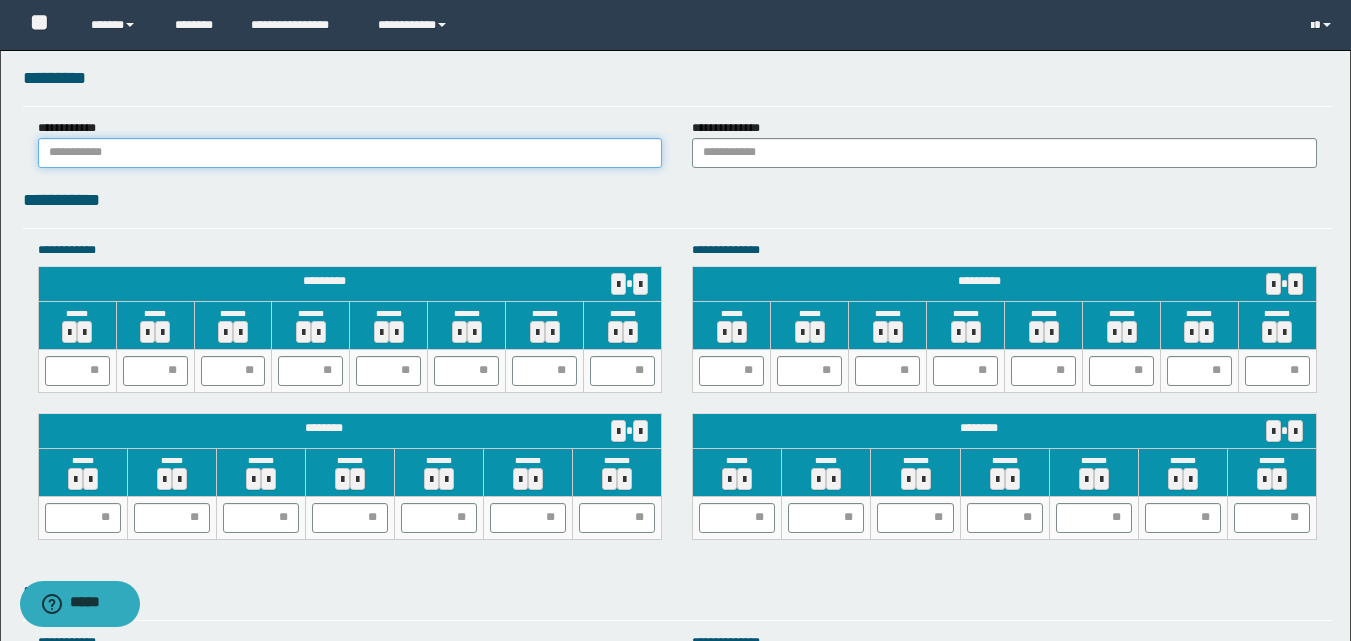 click at bounding box center (350, 153) 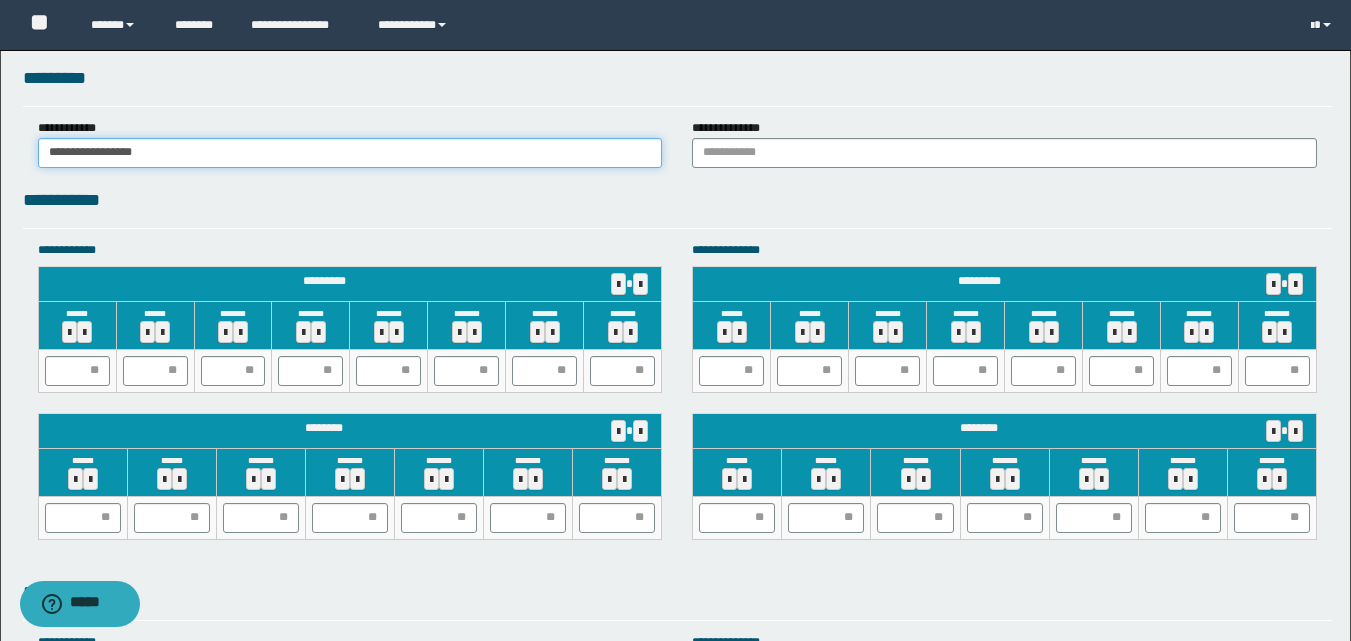 drag, startPoint x: 198, startPoint y: 162, endPoint x: 32, endPoint y: 162, distance: 166 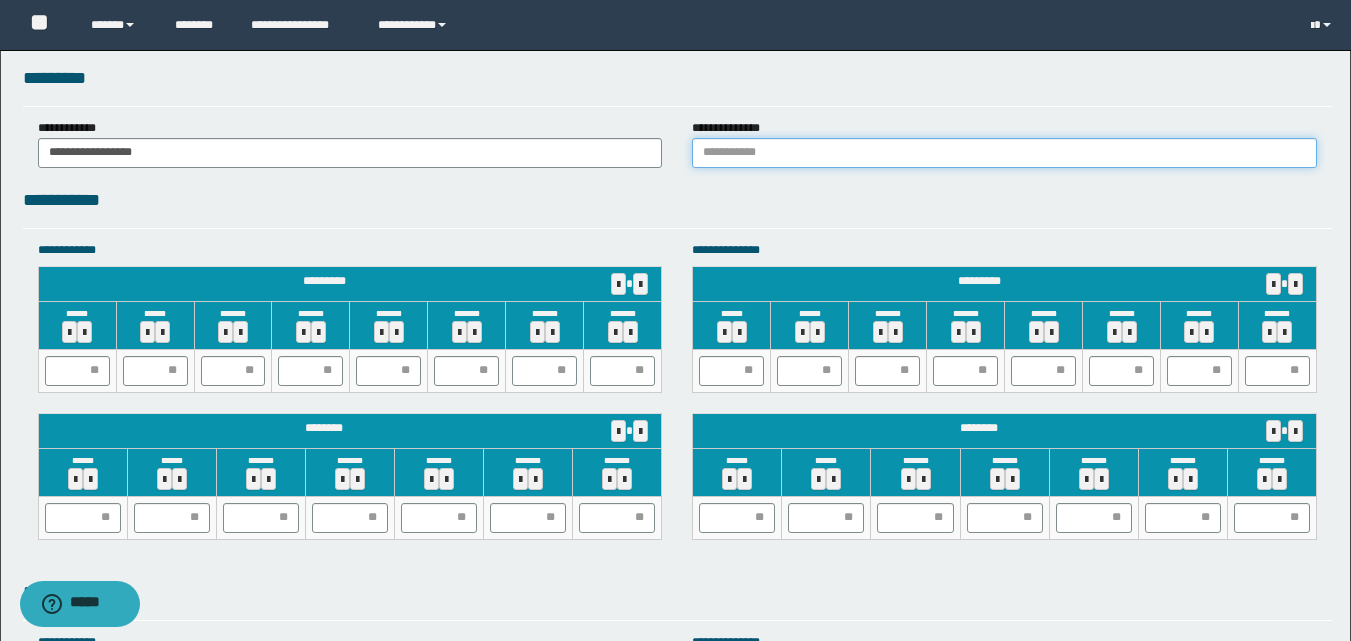 click at bounding box center (1004, 153) 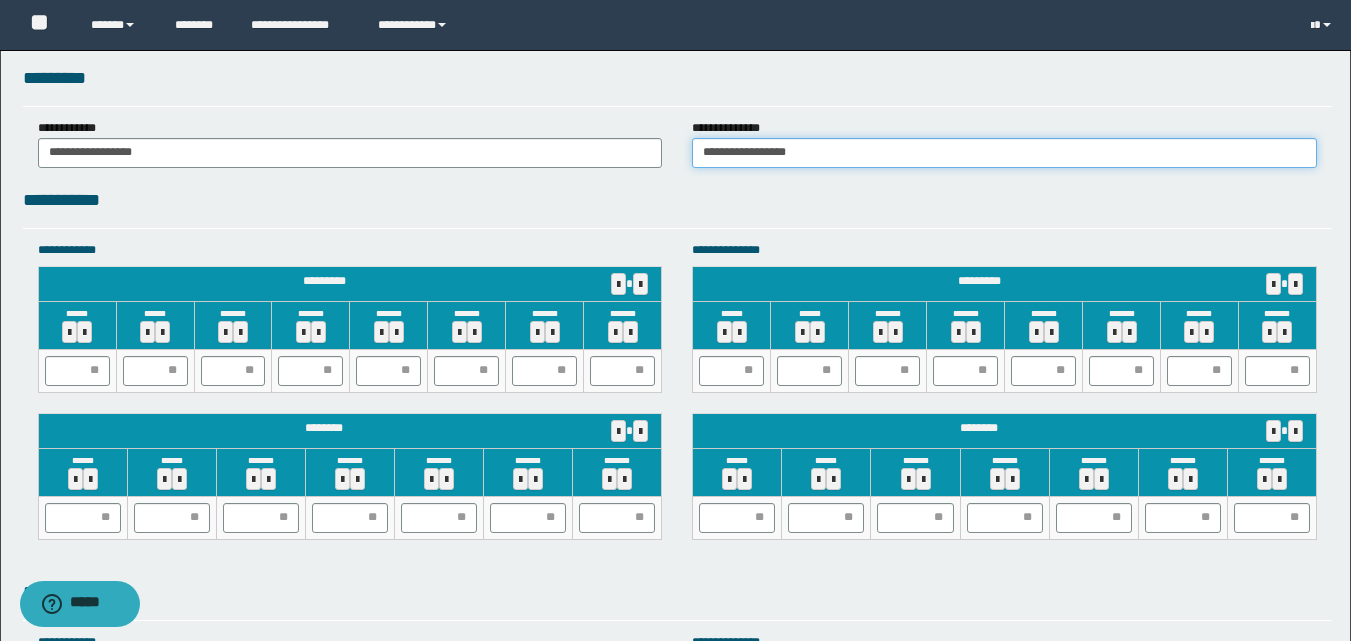 type on "**********" 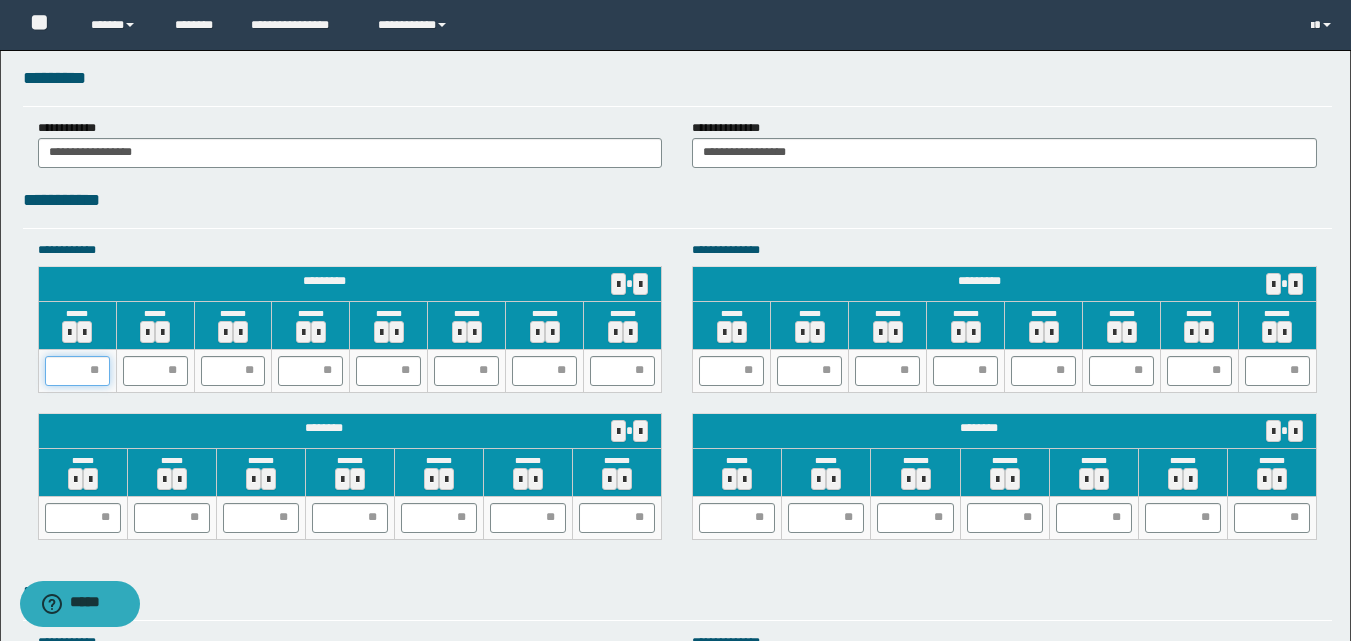 click at bounding box center (77, 371) 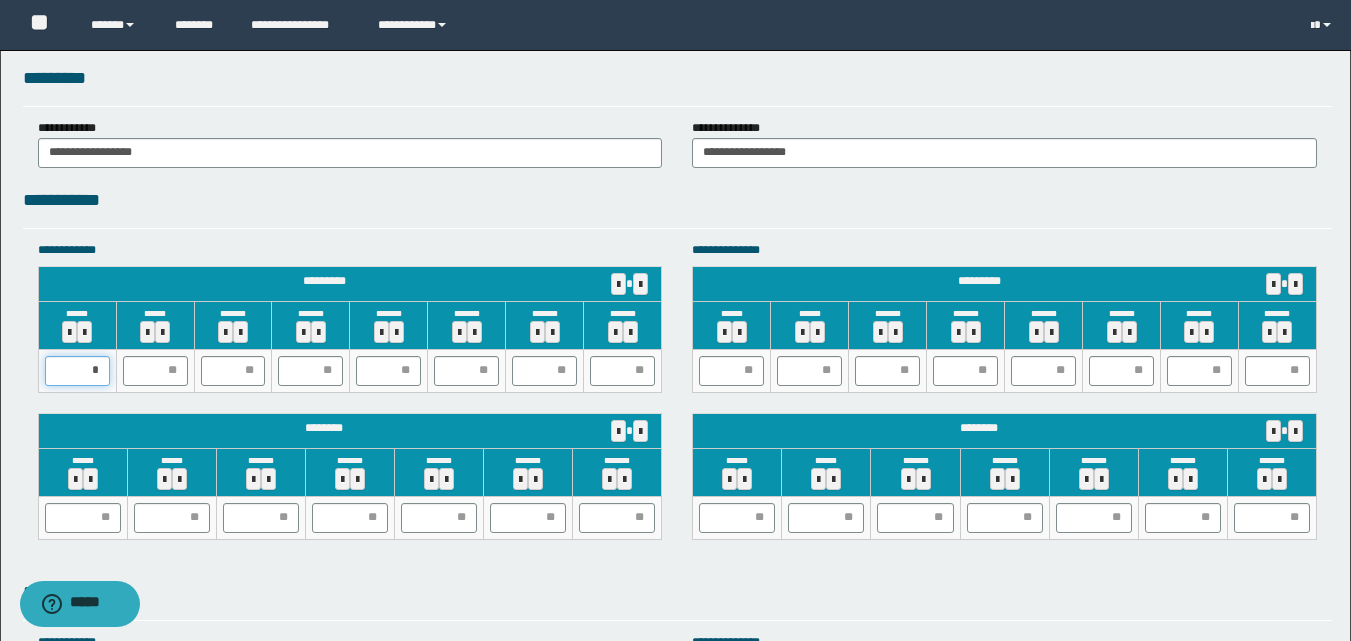 type on "**" 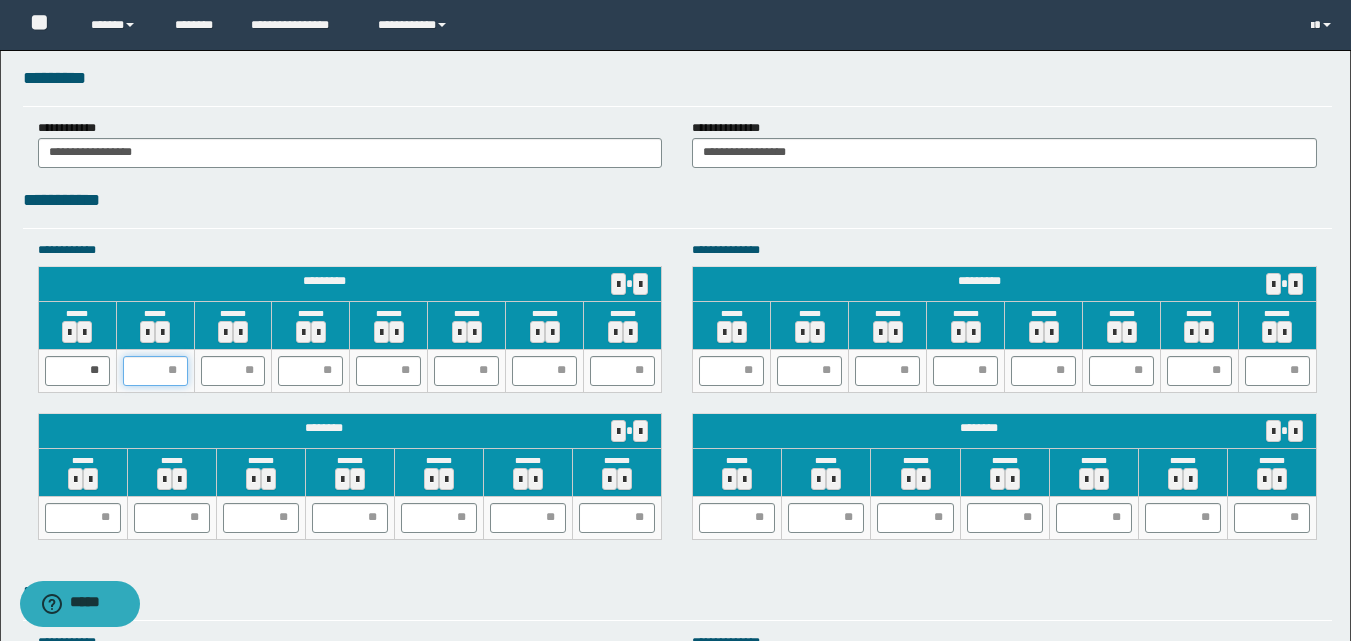 click at bounding box center [155, 371] 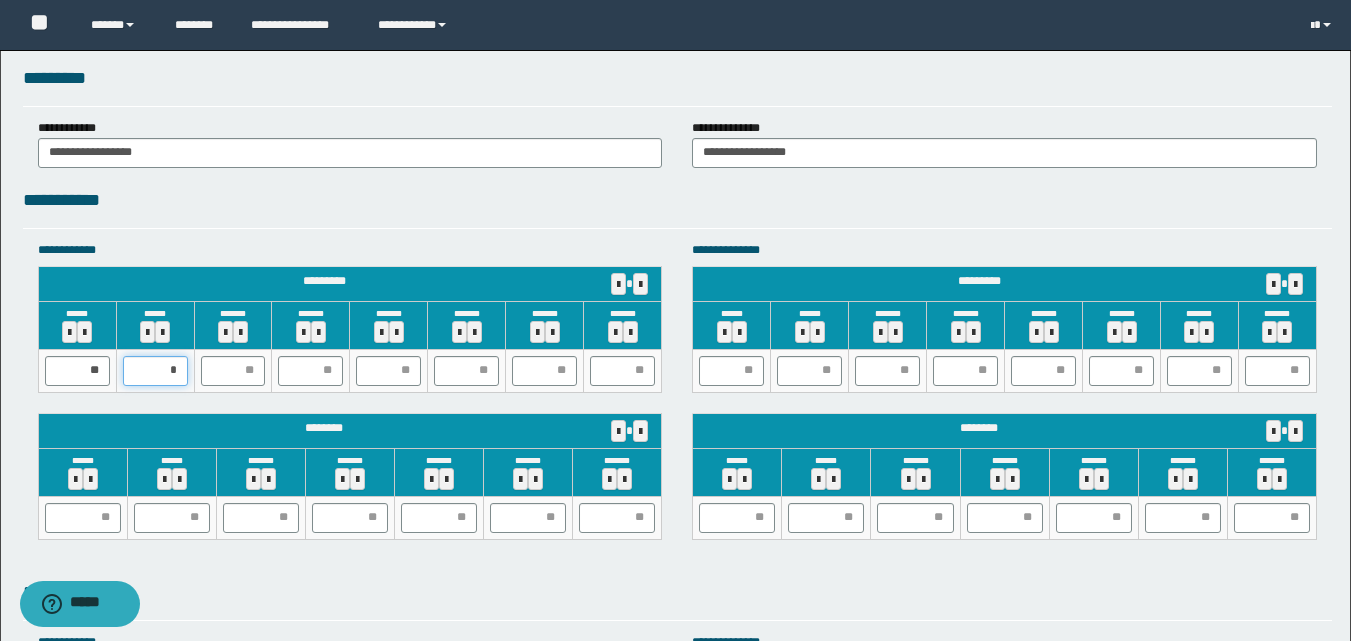 type on "**" 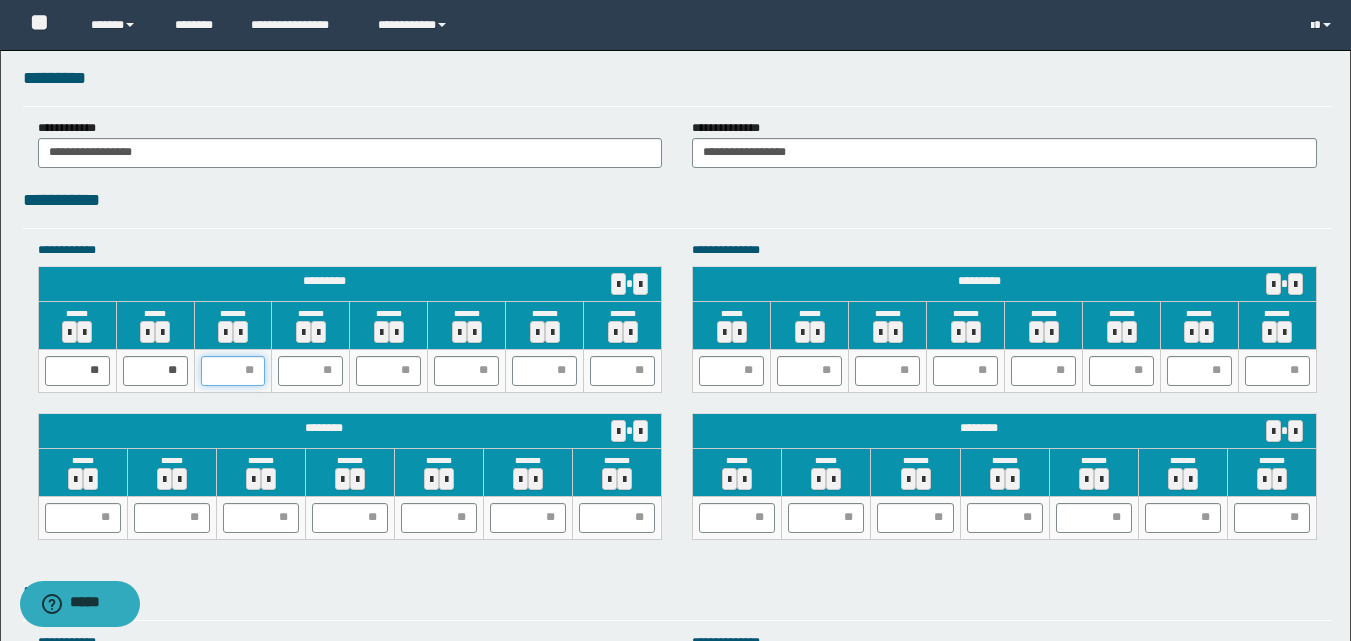 click at bounding box center (233, 371) 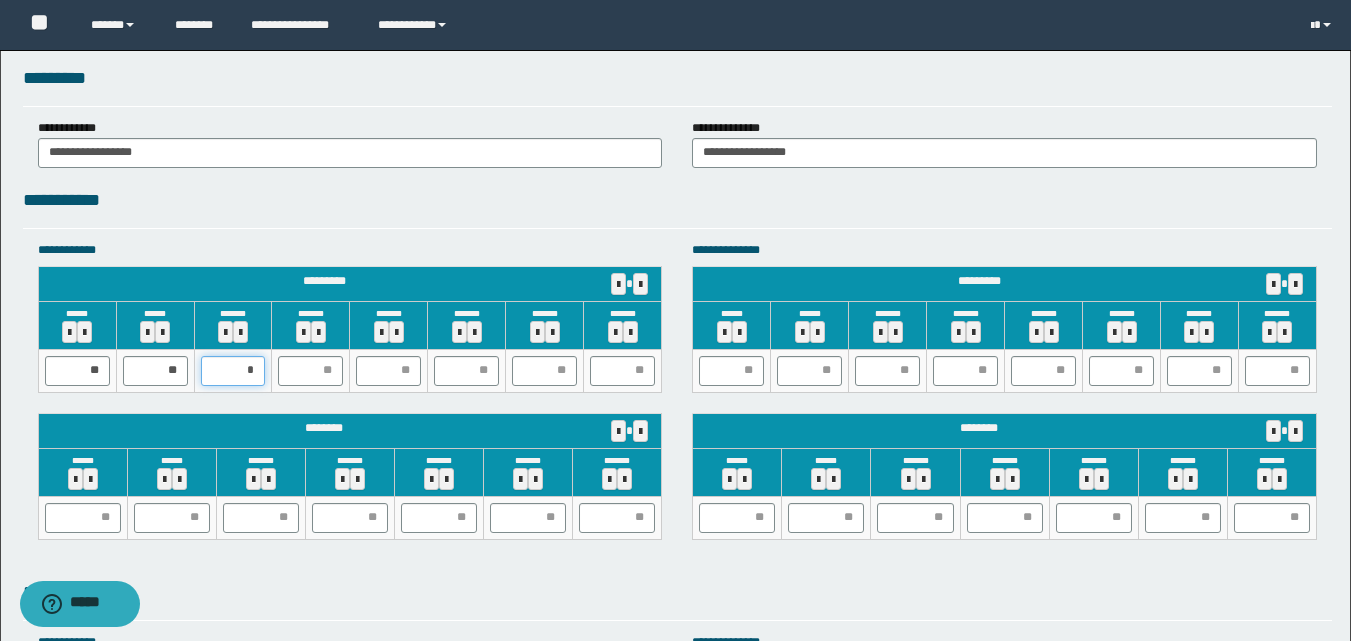 type on "**" 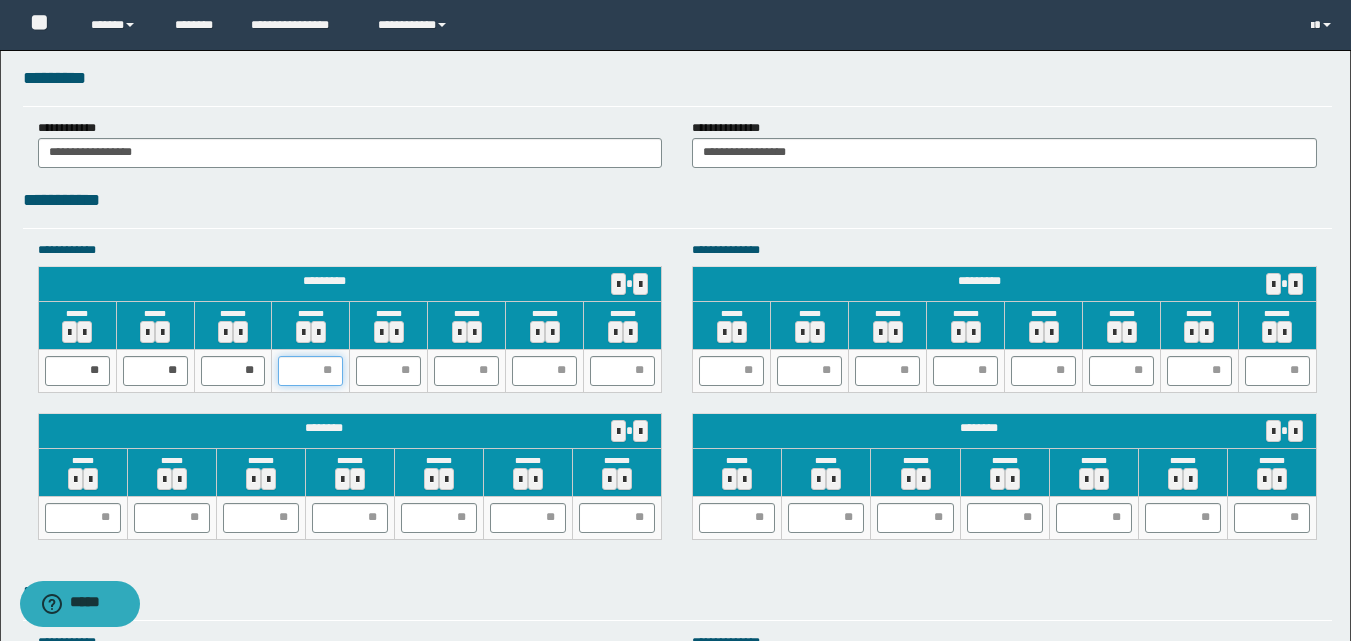 click at bounding box center (310, 371) 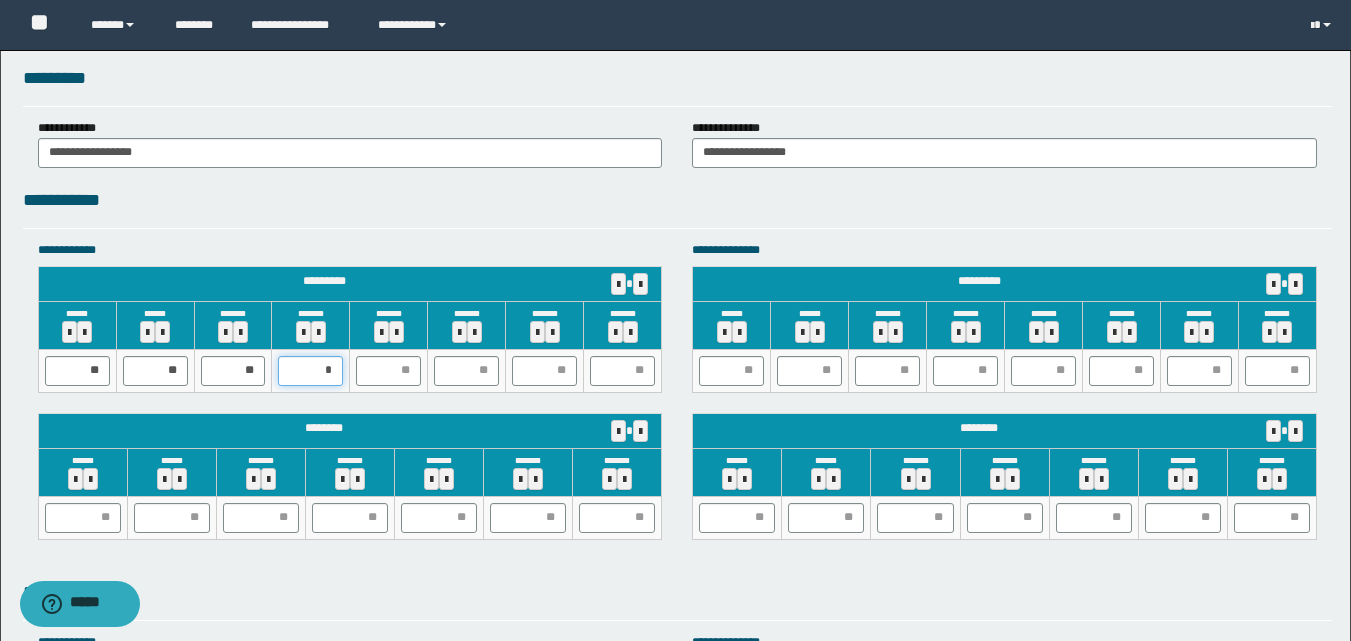 type on "**" 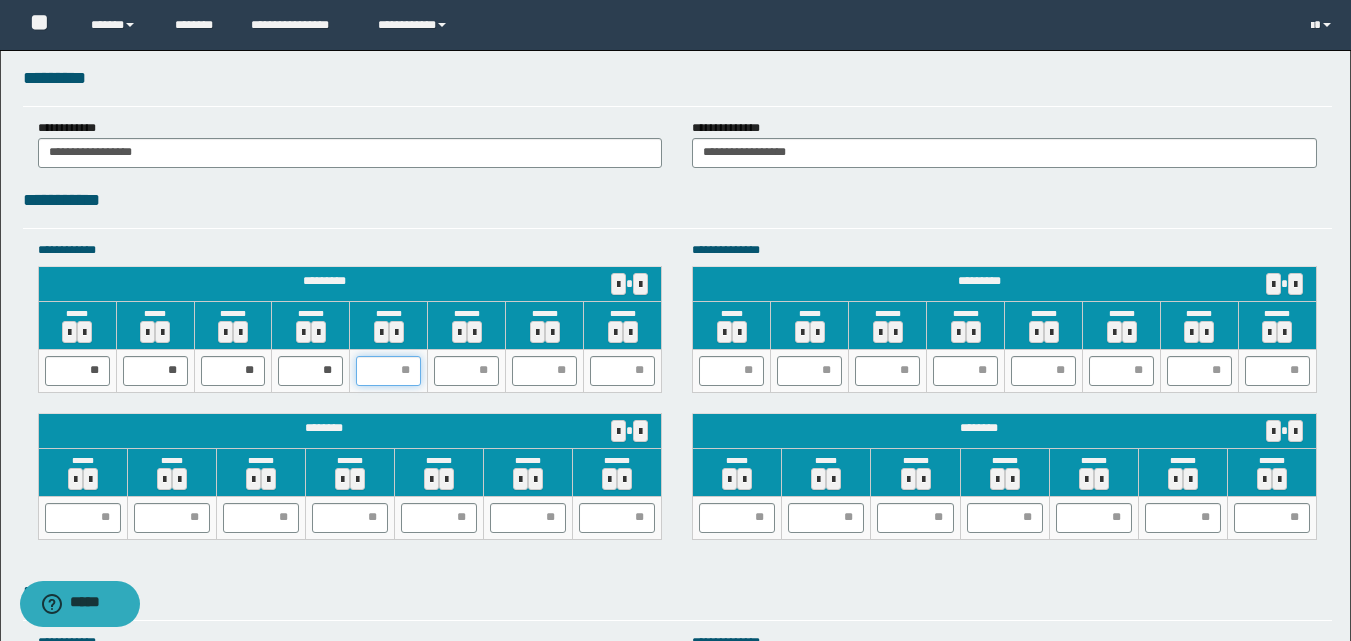 click at bounding box center [388, 371] 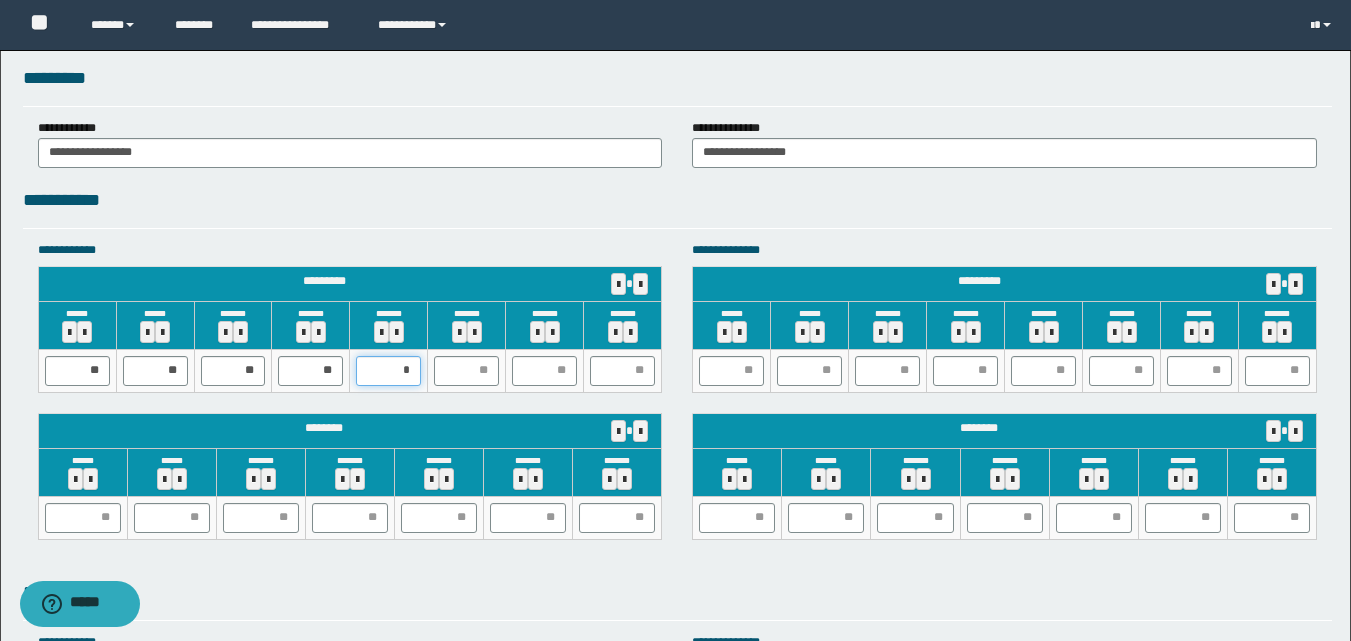 type on "**" 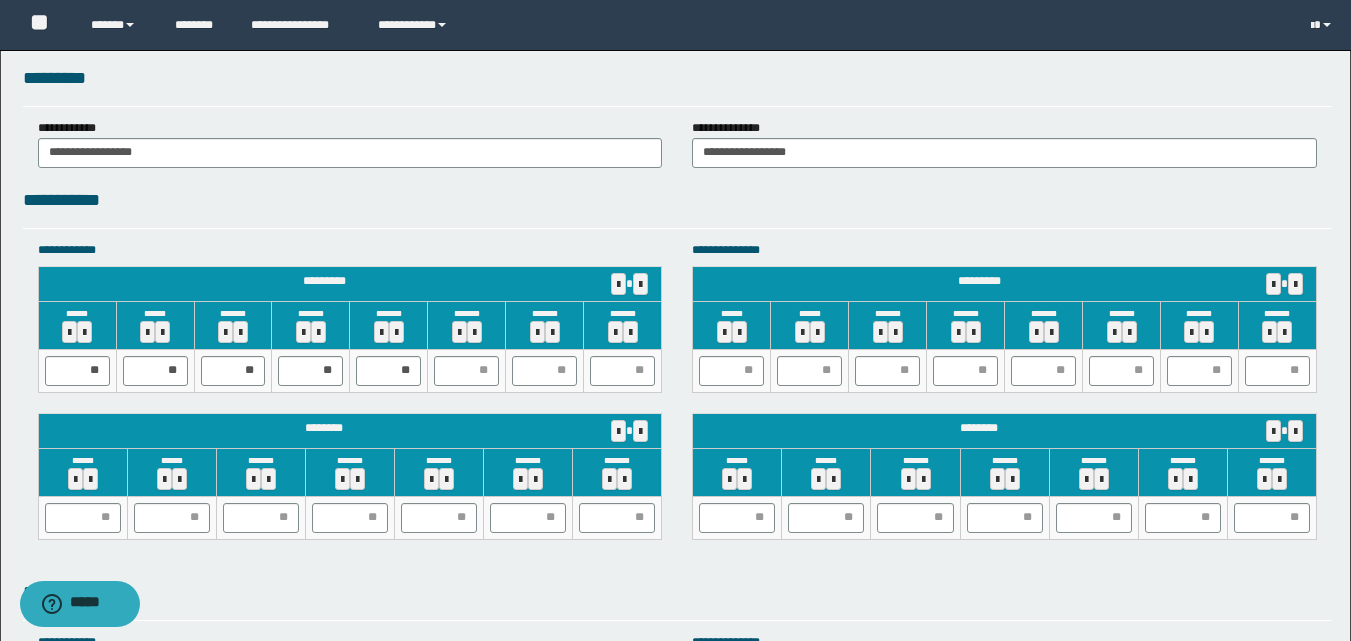 click at bounding box center [467, 370] 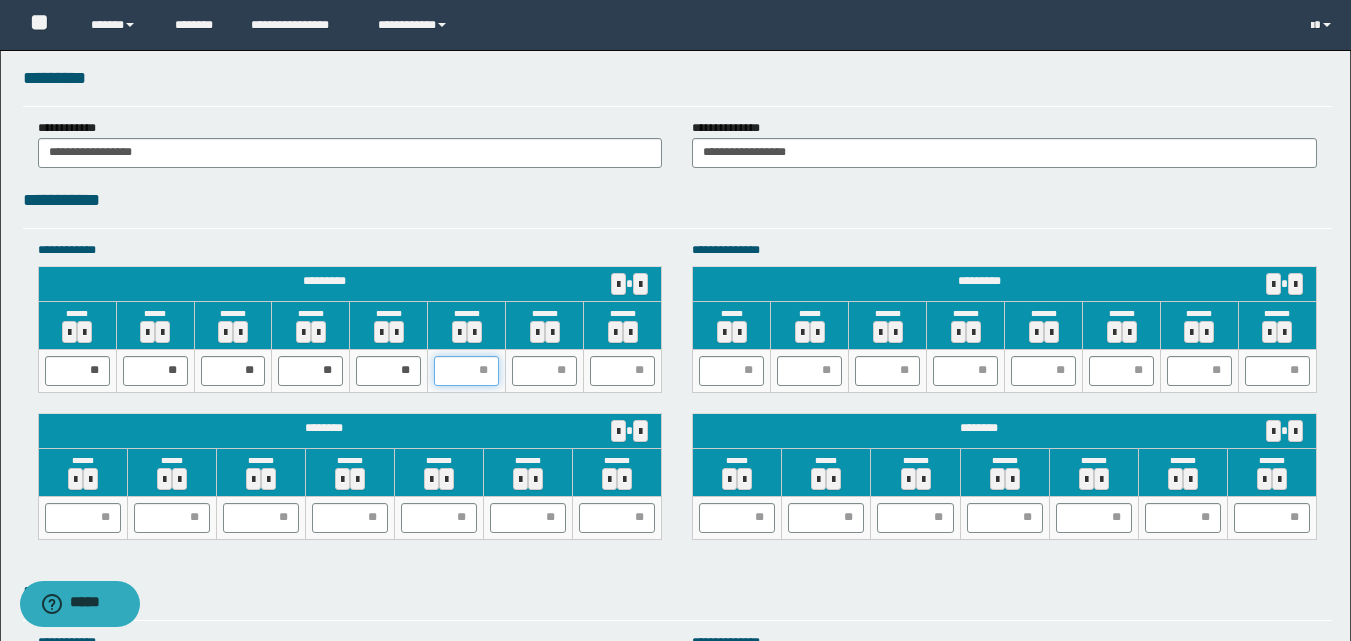 click at bounding box center (466, 371) 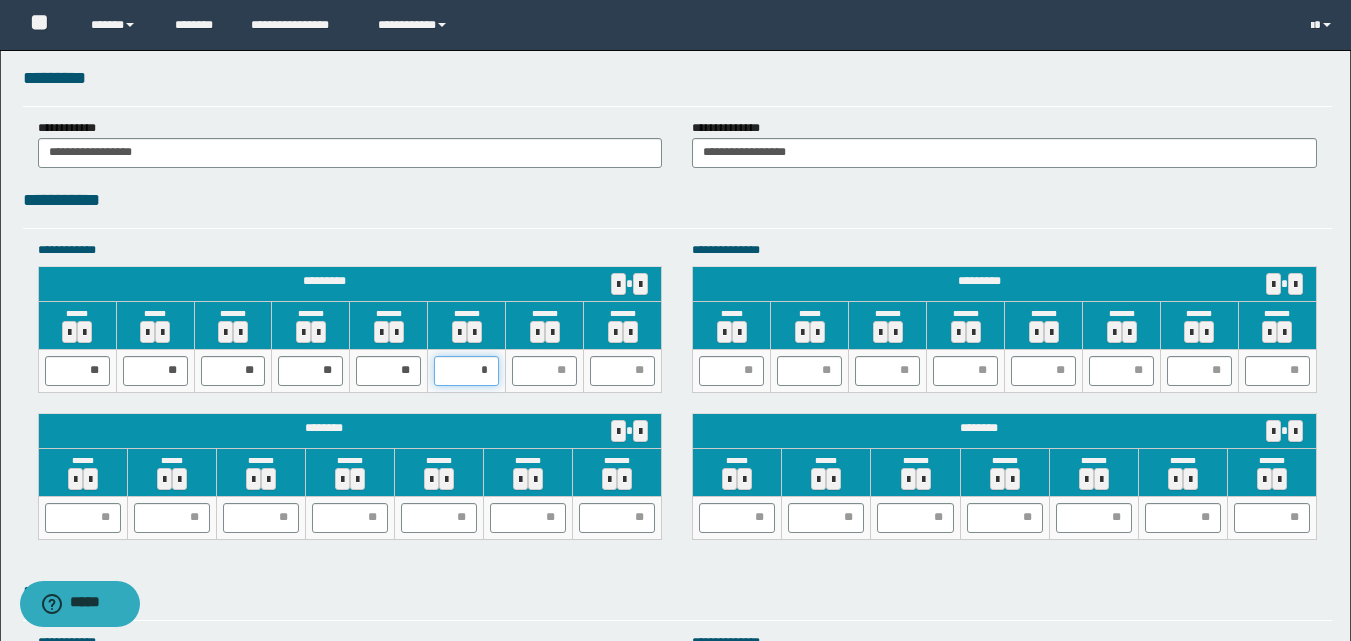 type on "**" 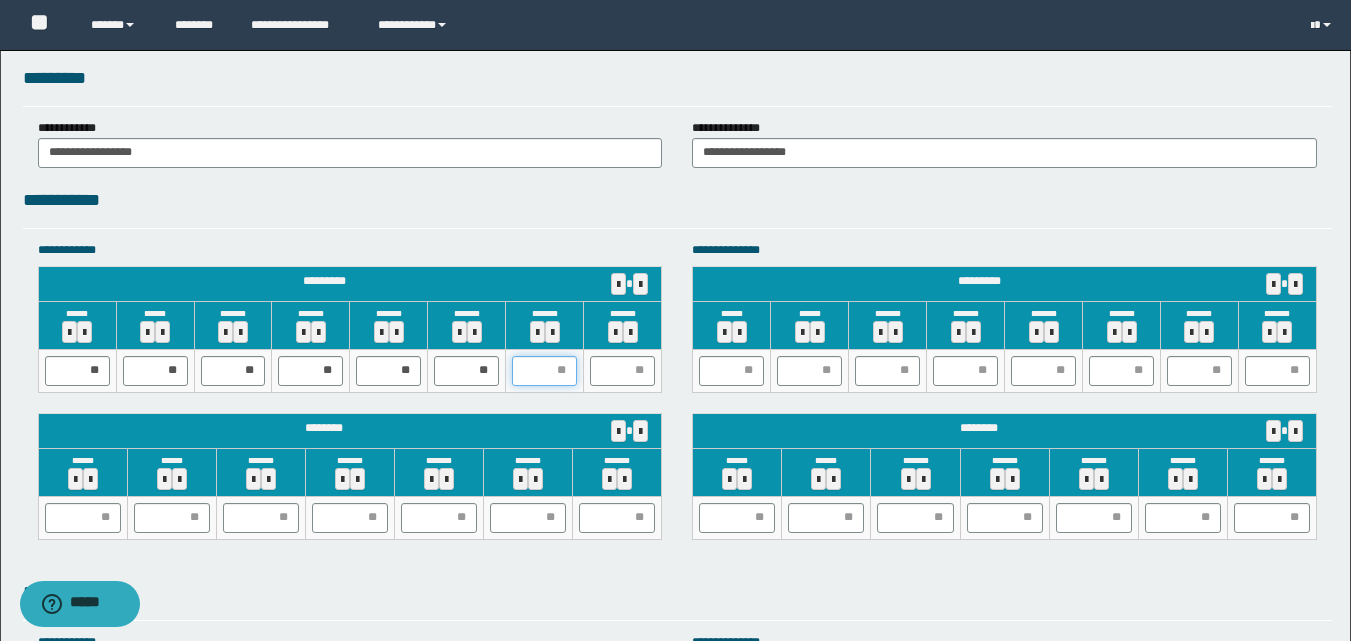 click at bounding box center (544, 371) 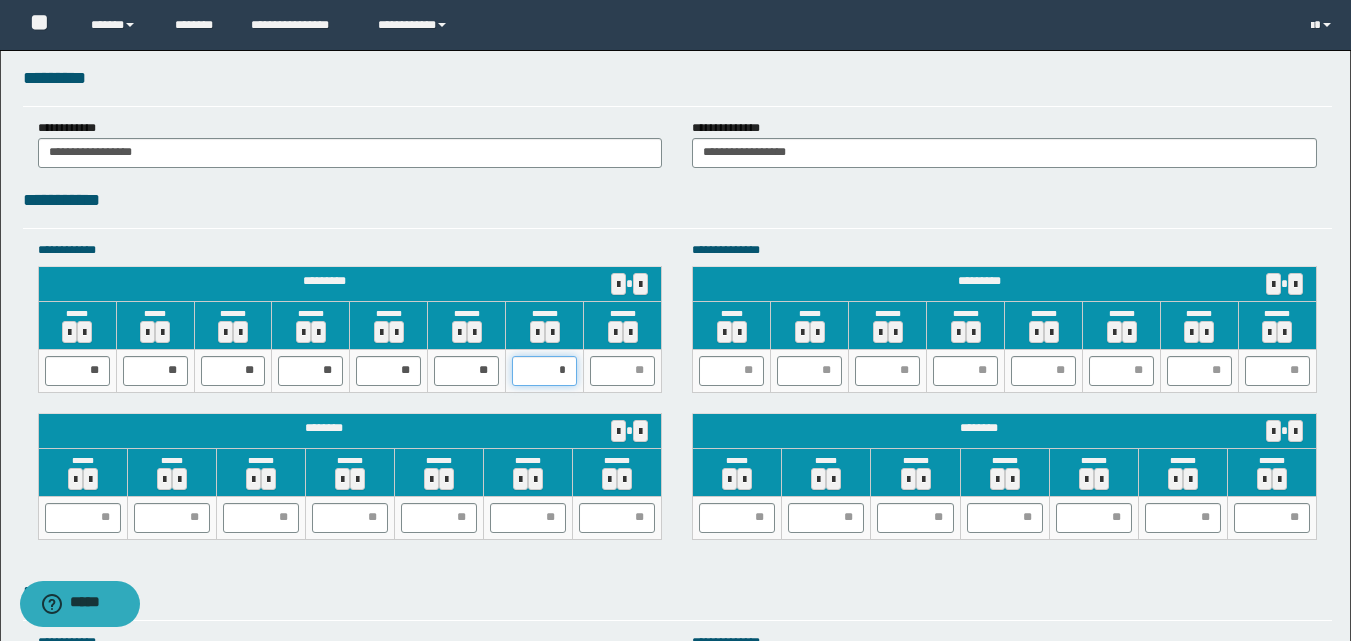 type on "**" 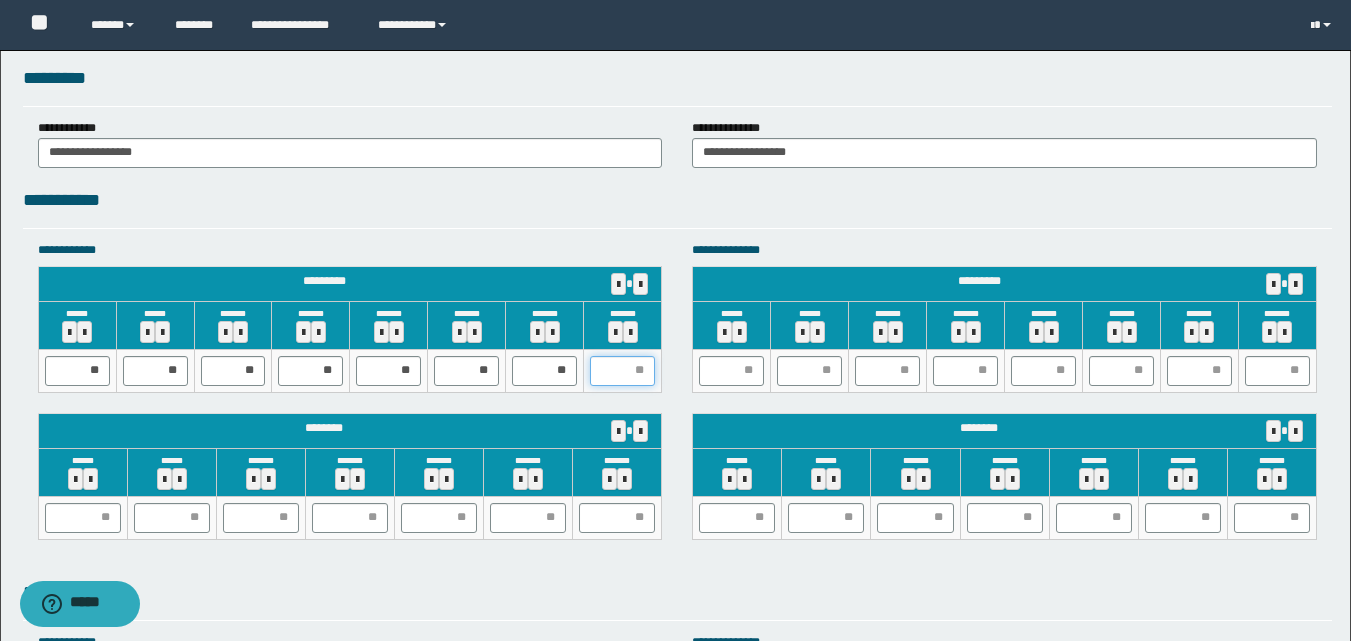 click at bounding box center (622, 371) 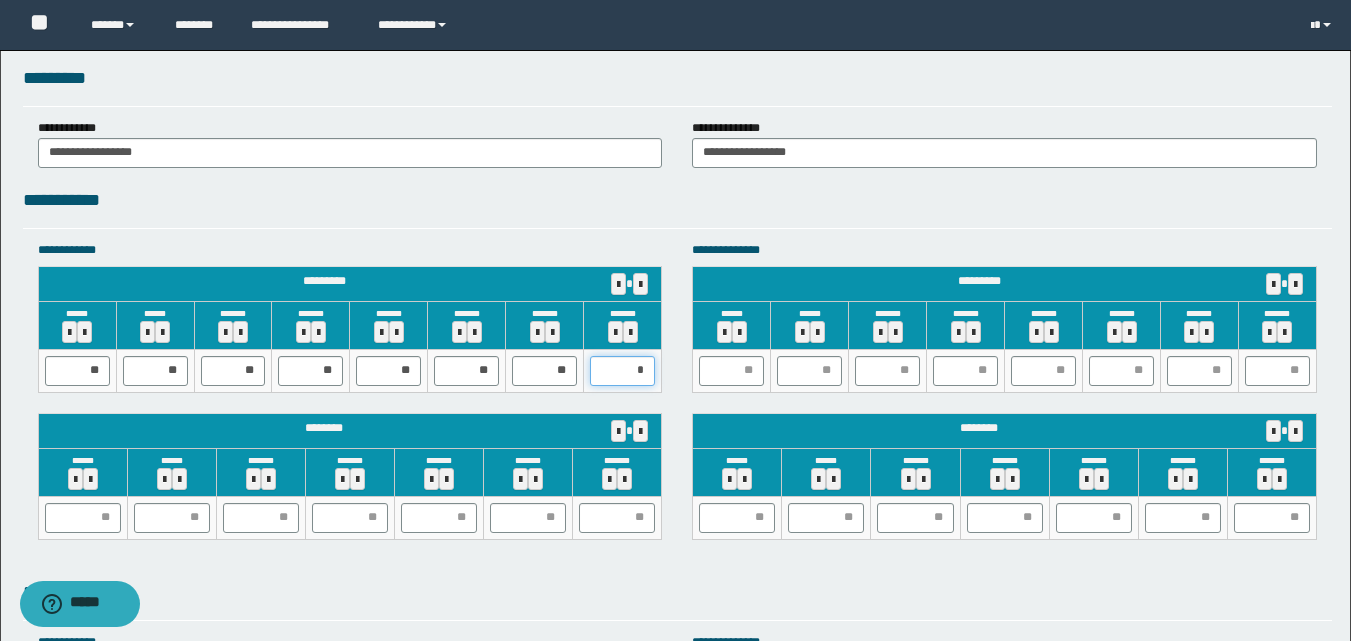 type on "**" 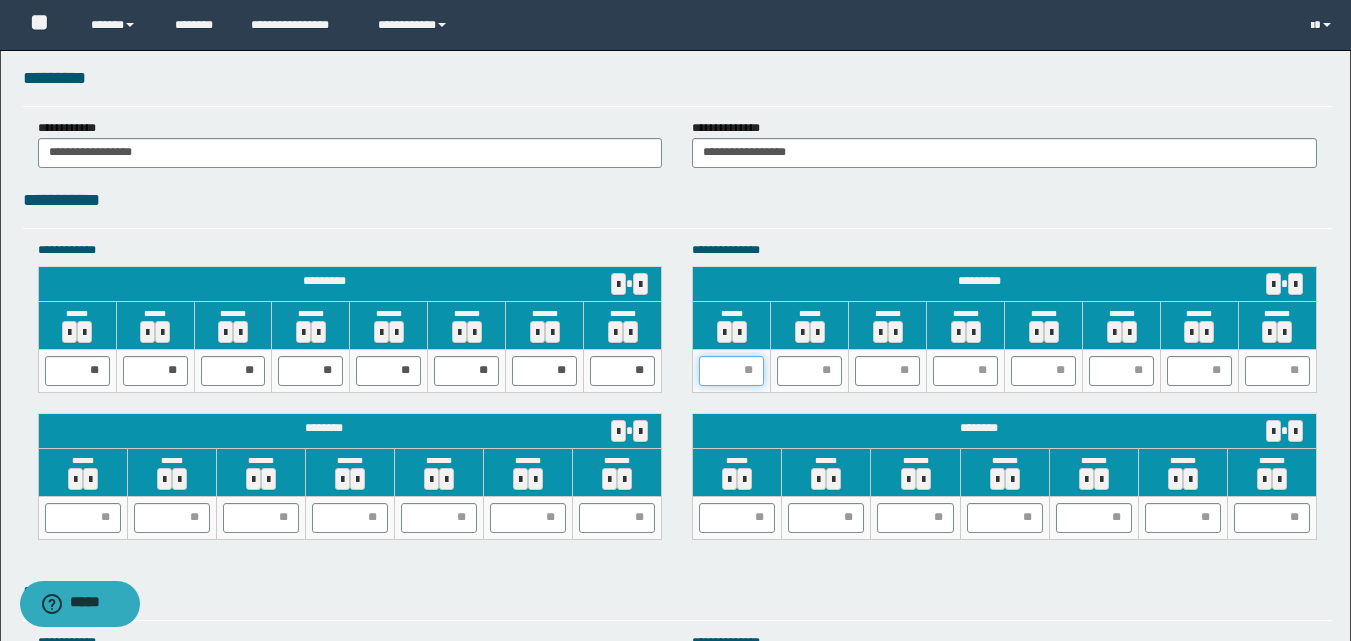 click at bounding box center [731, 371] 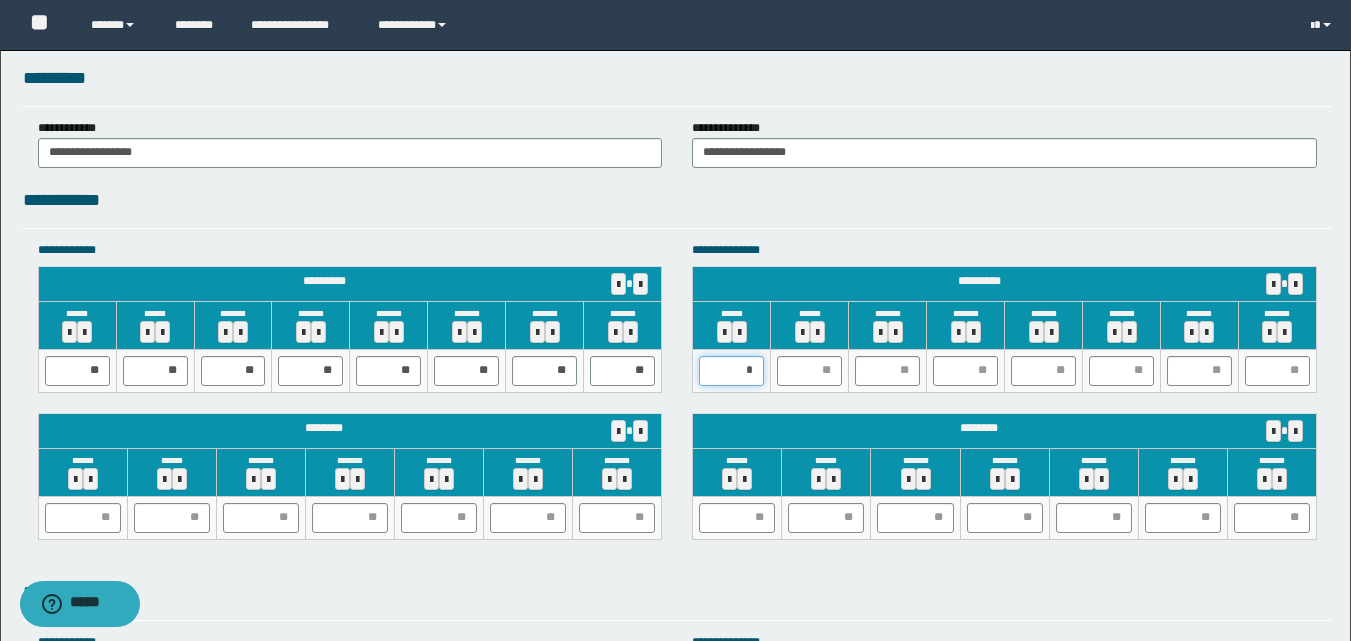 type on "**" 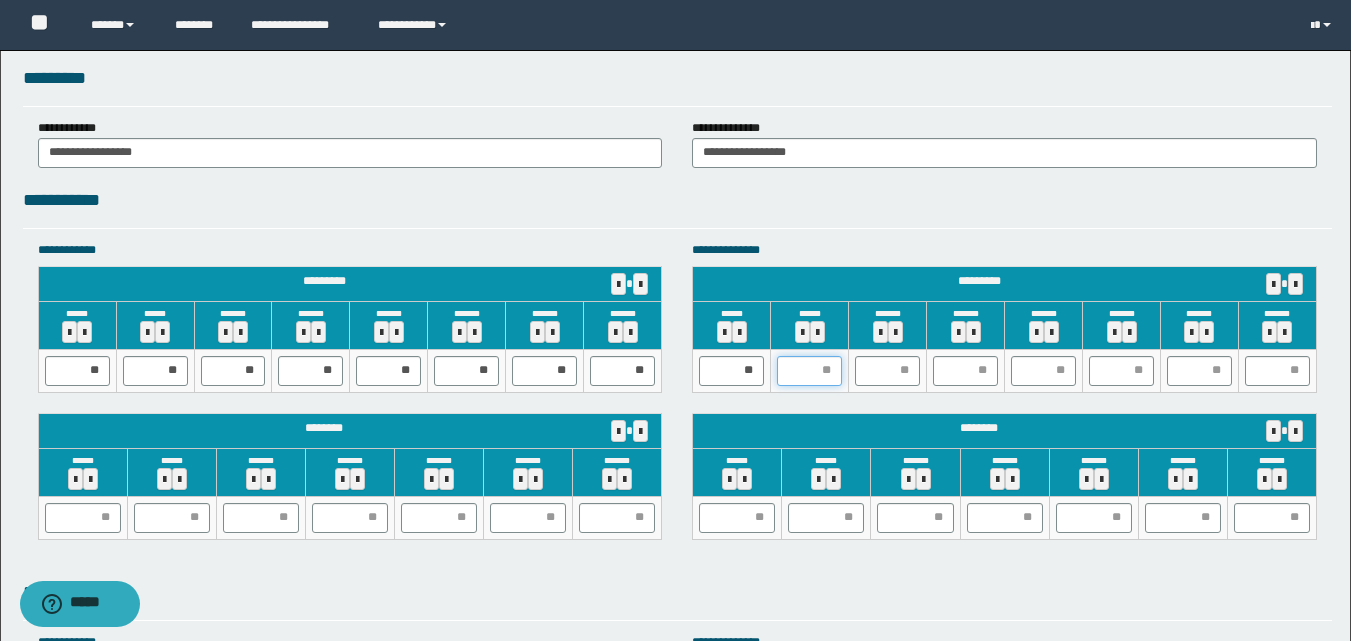 click at bounding box center [809, 371] 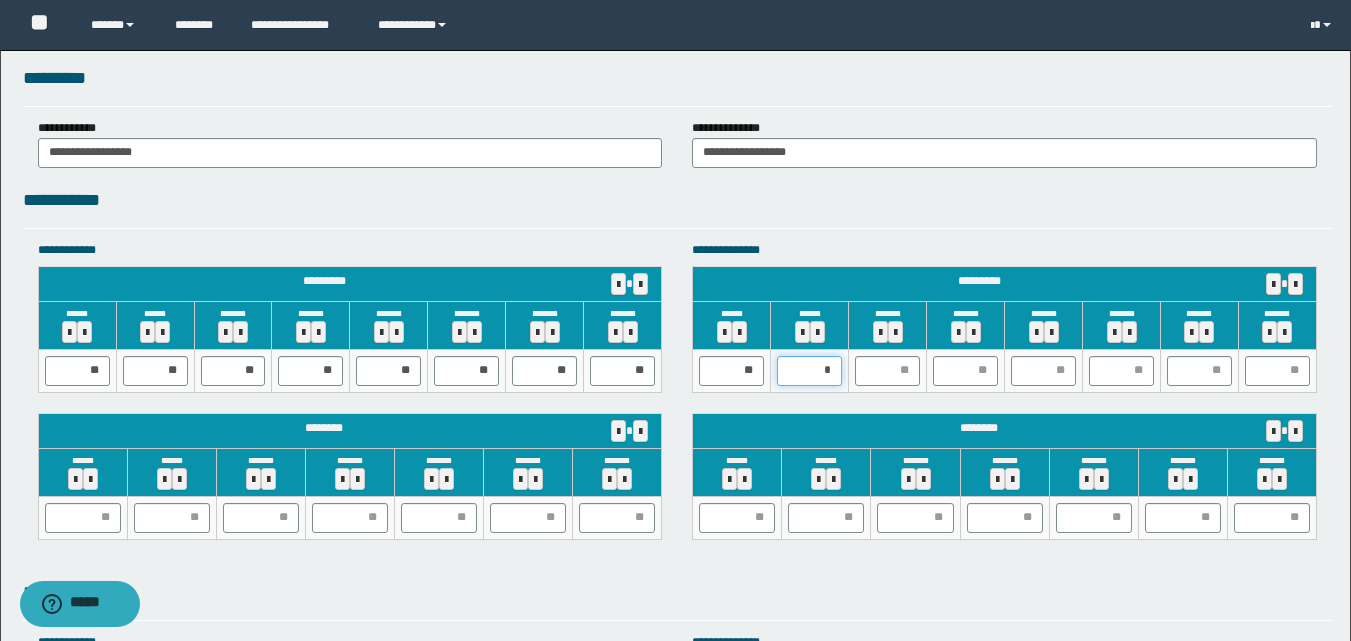 type on "**" 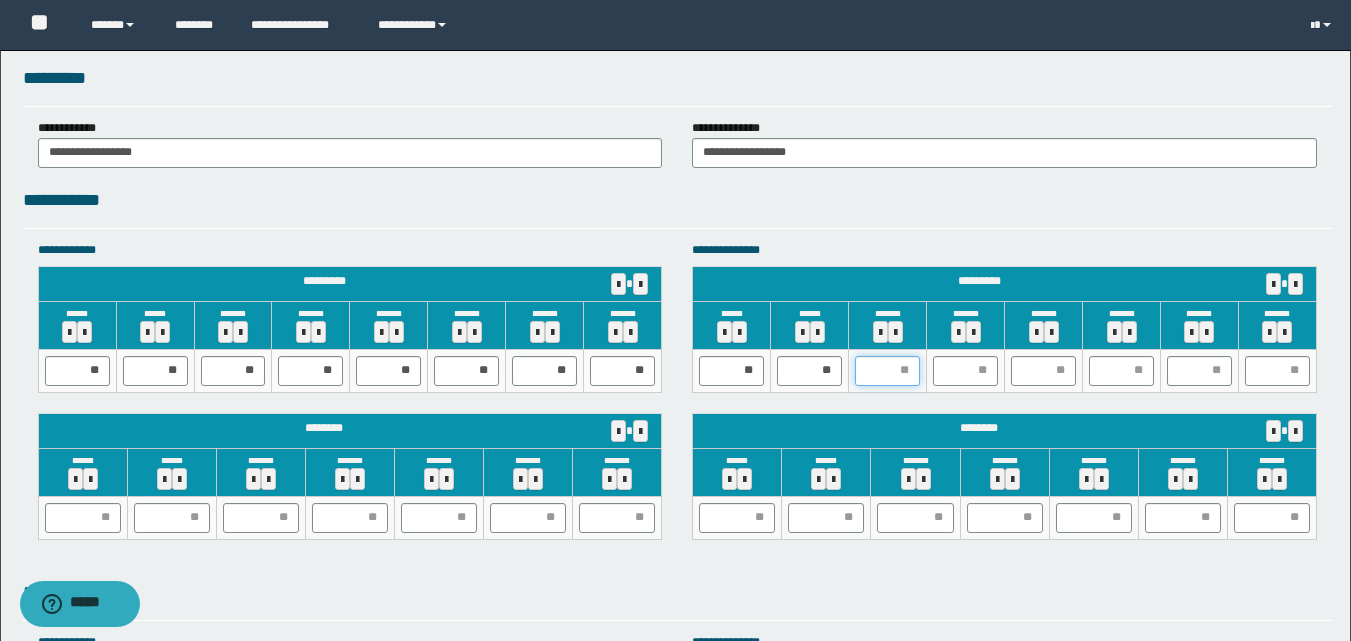 click at bounding box center [887, 371] 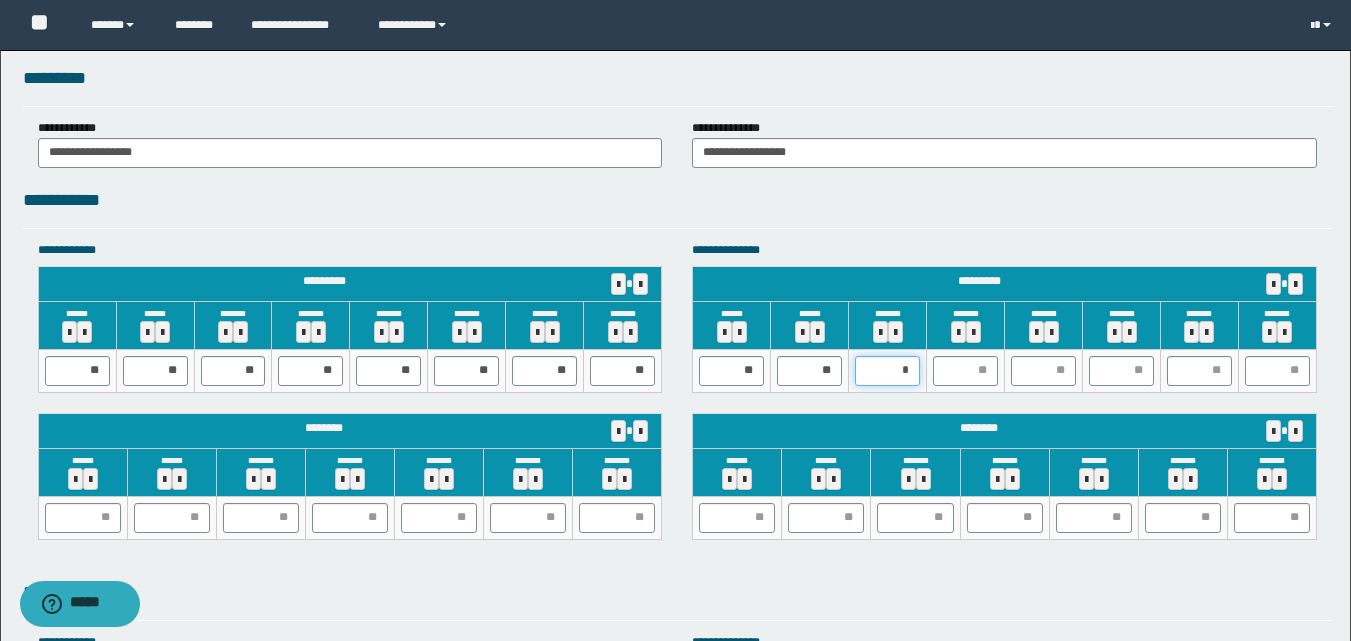 type on "**" 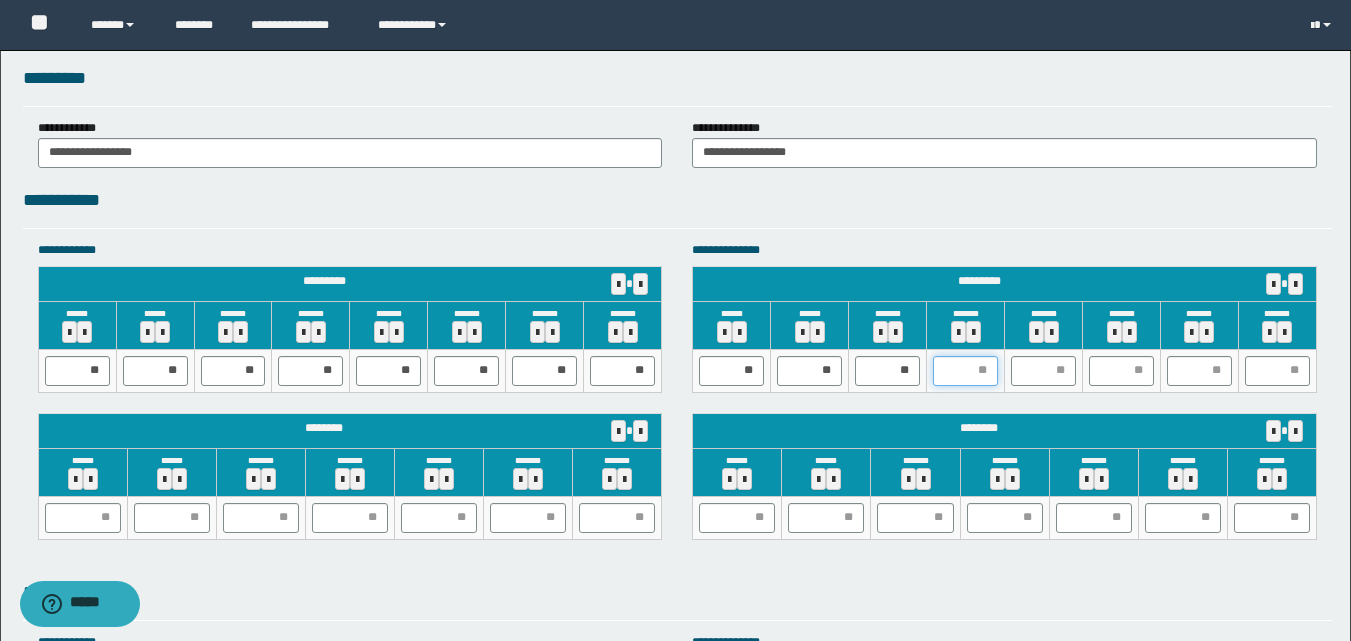 click at bounding box center (965, 371) 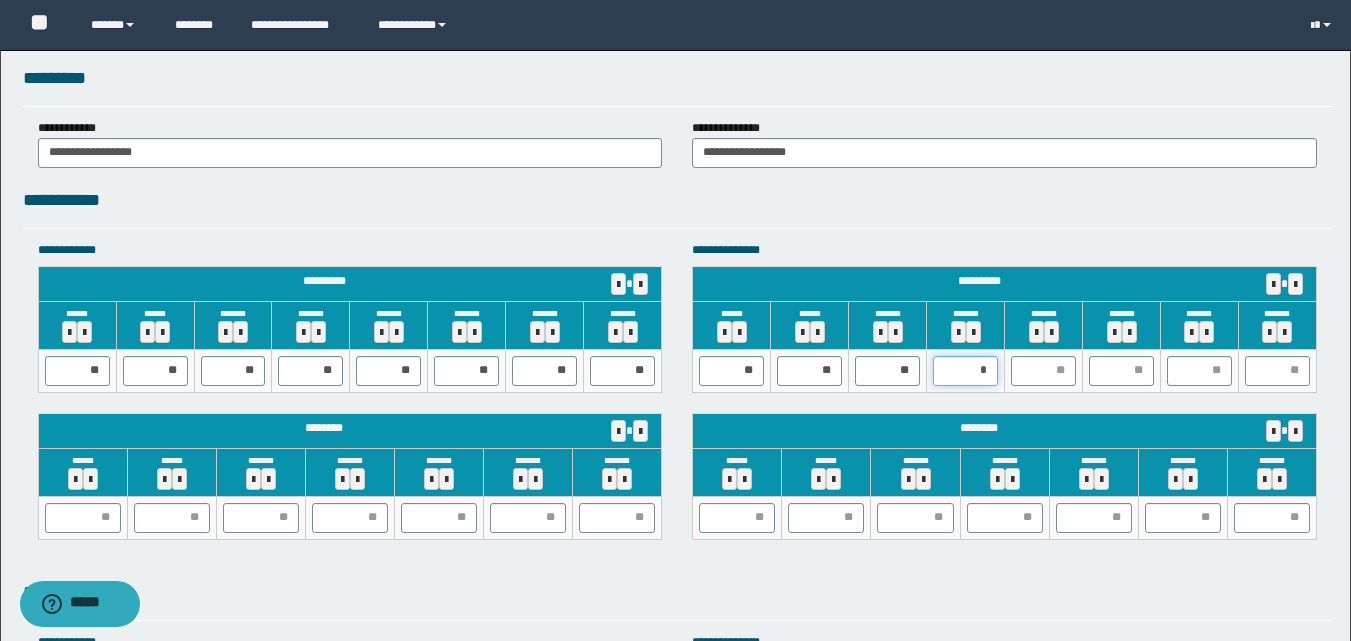 type on "**" 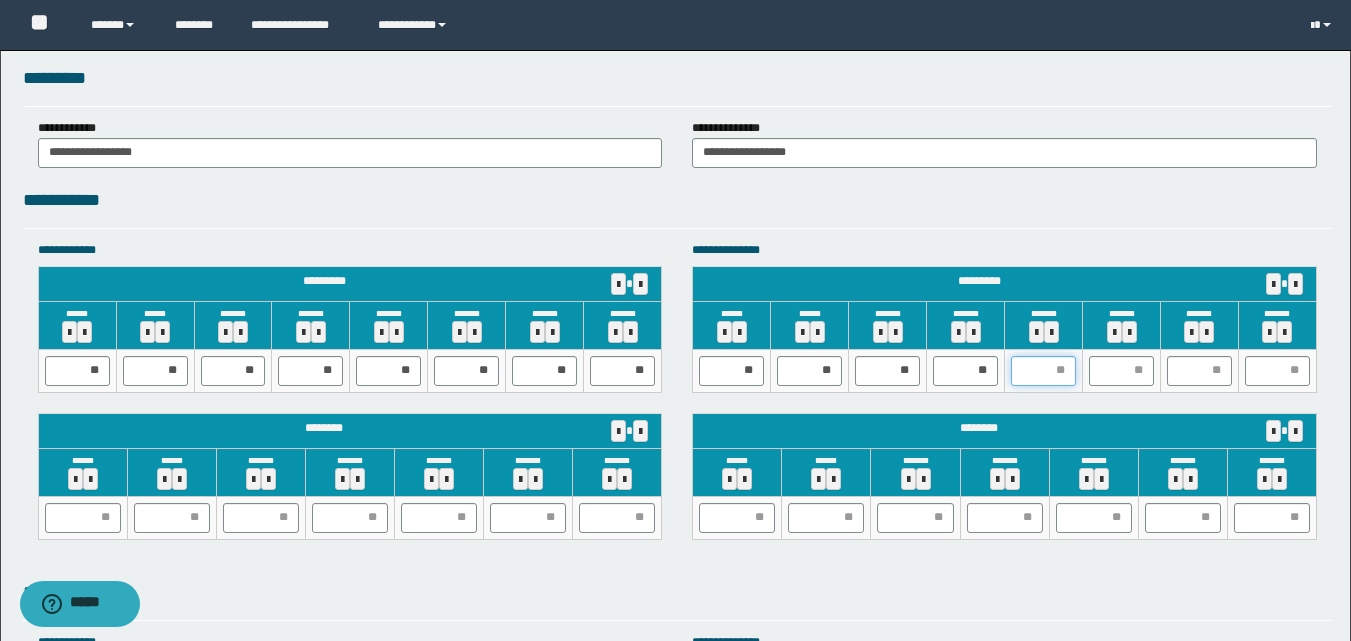 click at bounding box center [1043, 371] 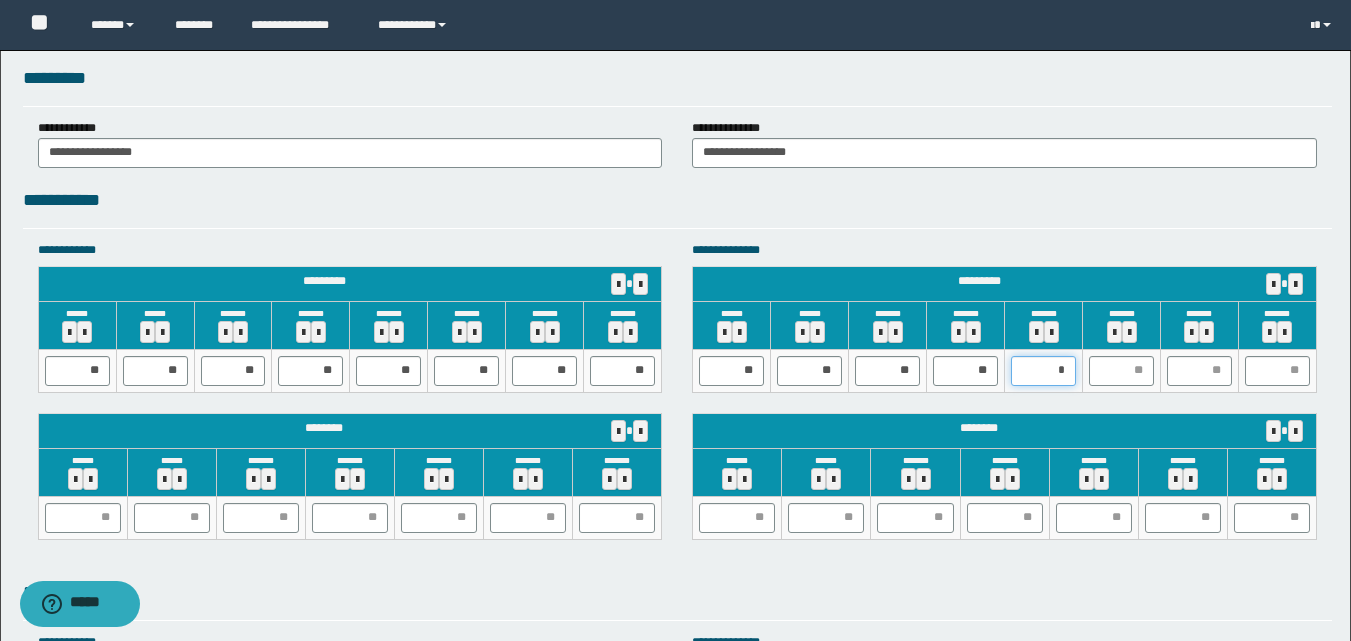 type on "**" 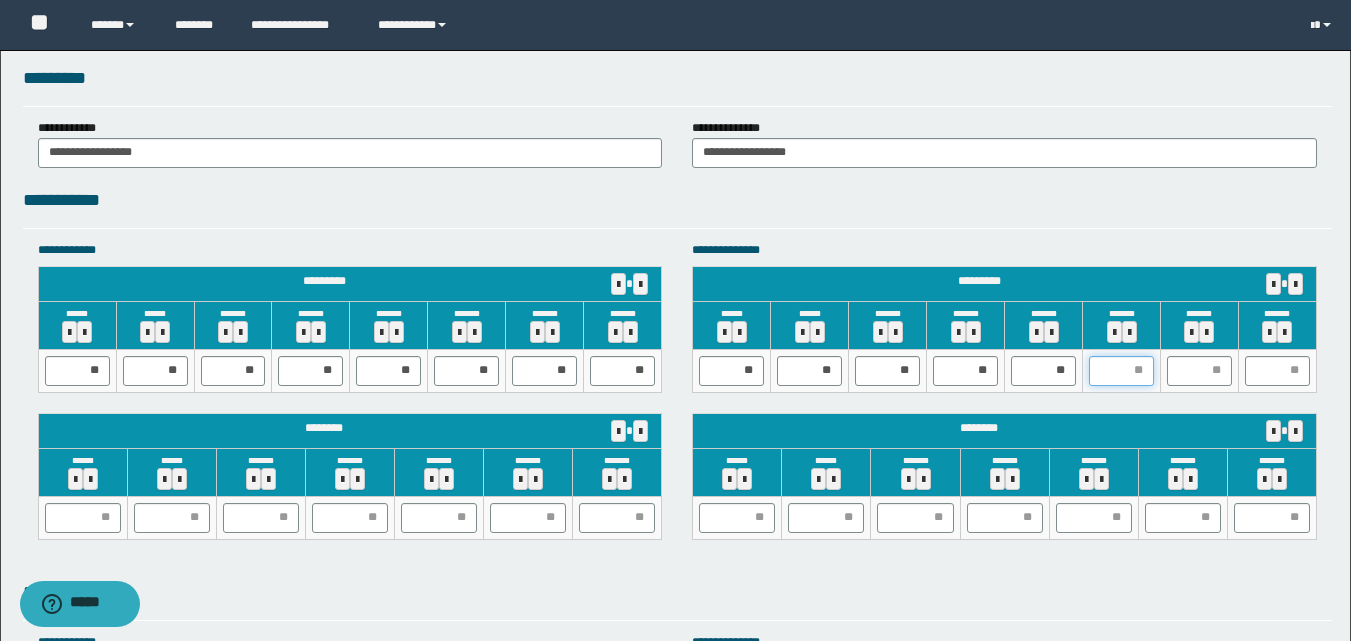 click at bounding box center (1121, 371) 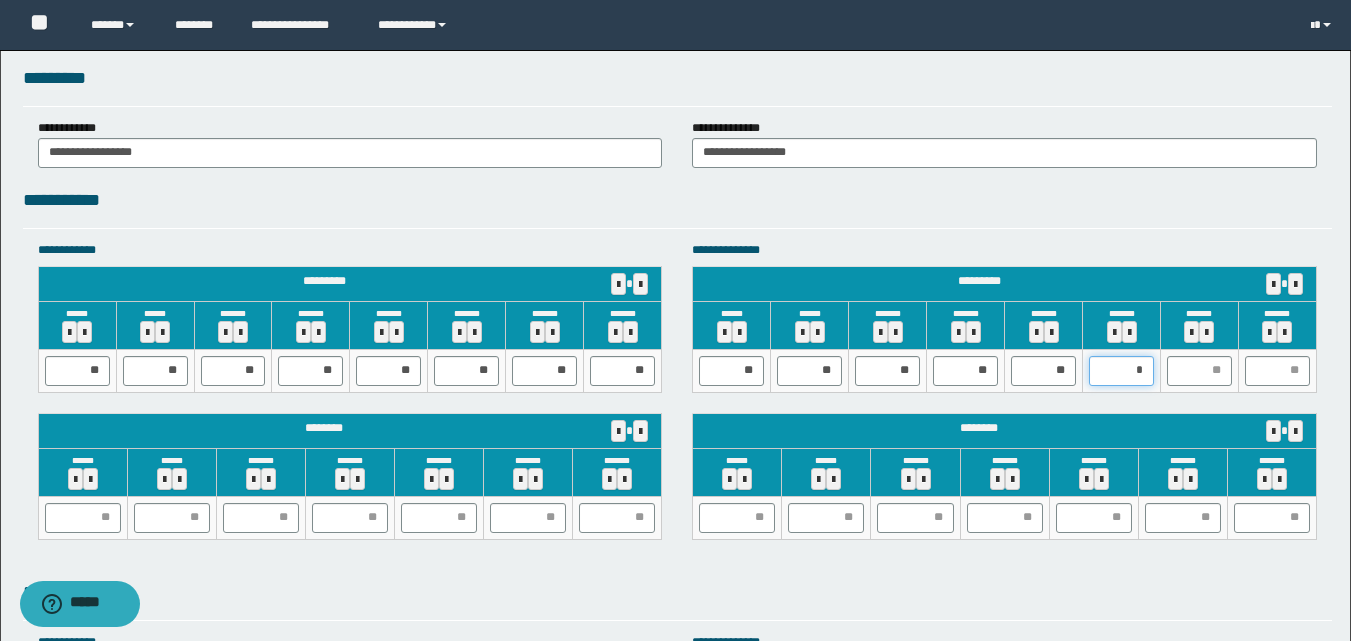 type on "**" 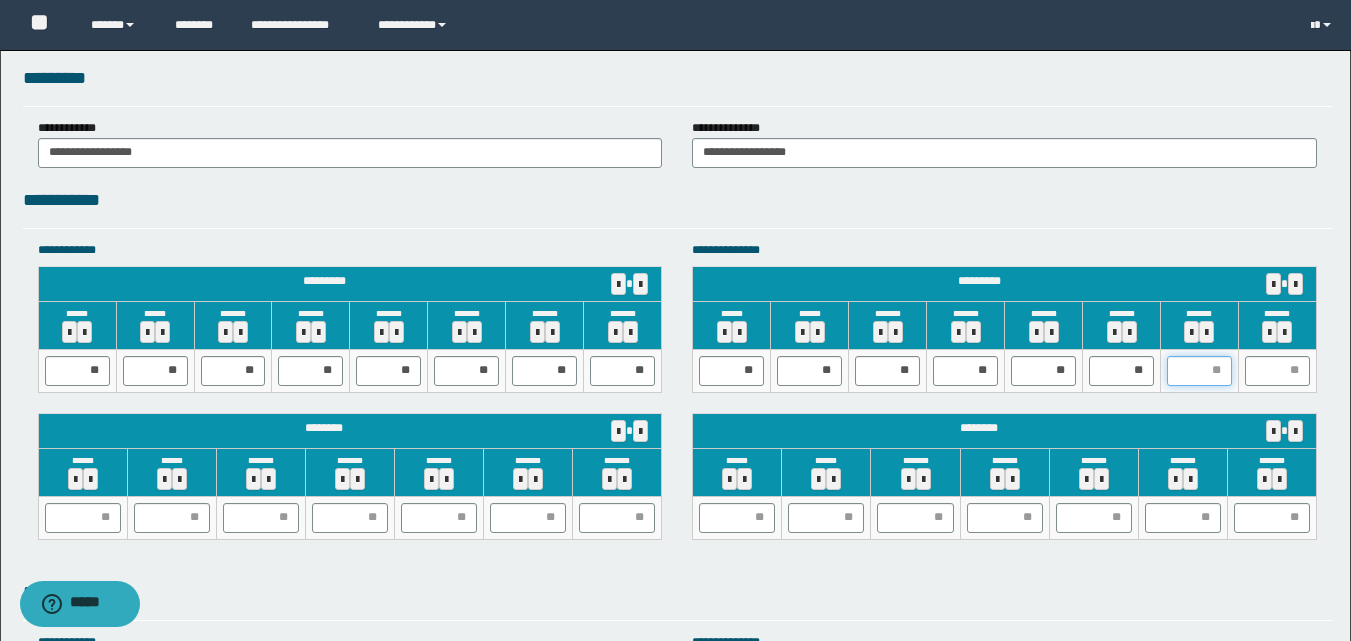 click at bounding box center (1199, 371) 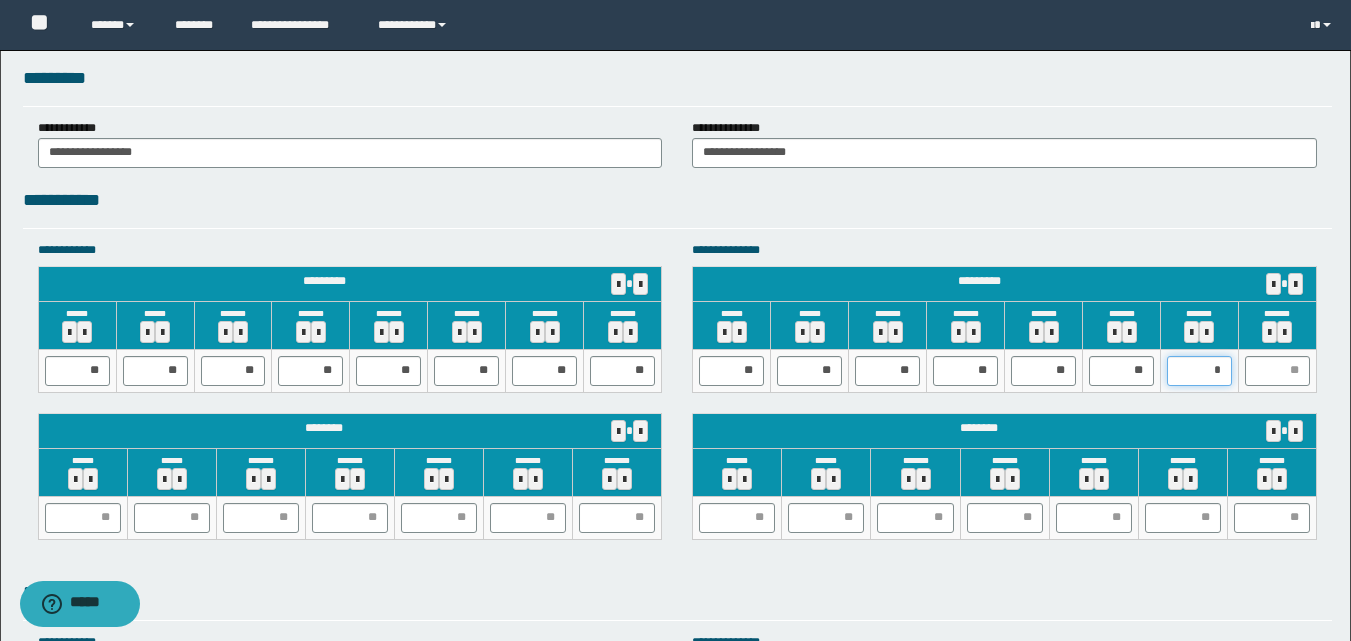 type on "**" 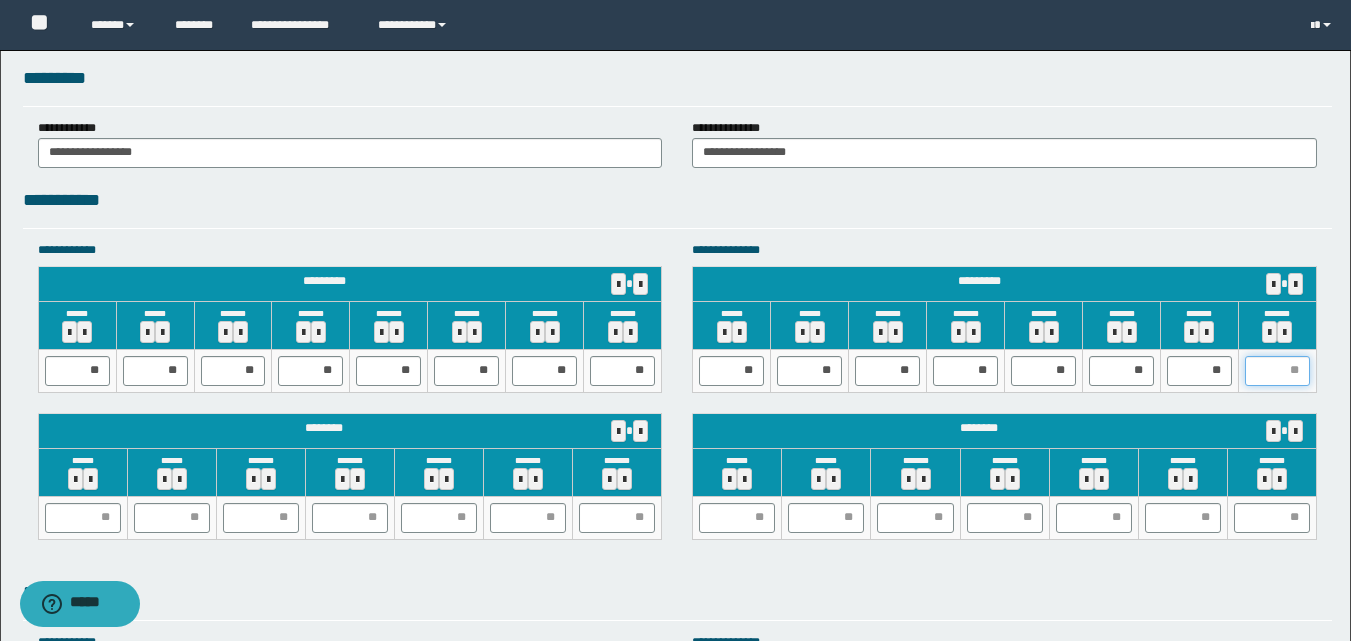 click at bounding box center (1277, 371) 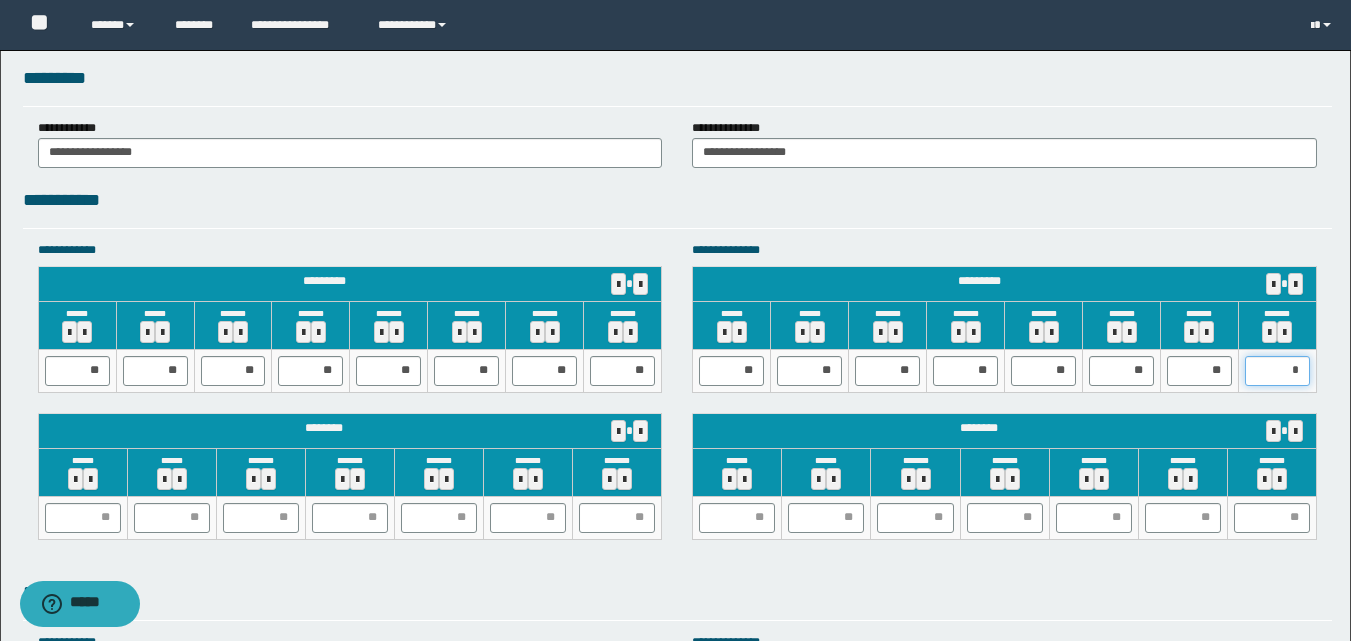 type on "**" 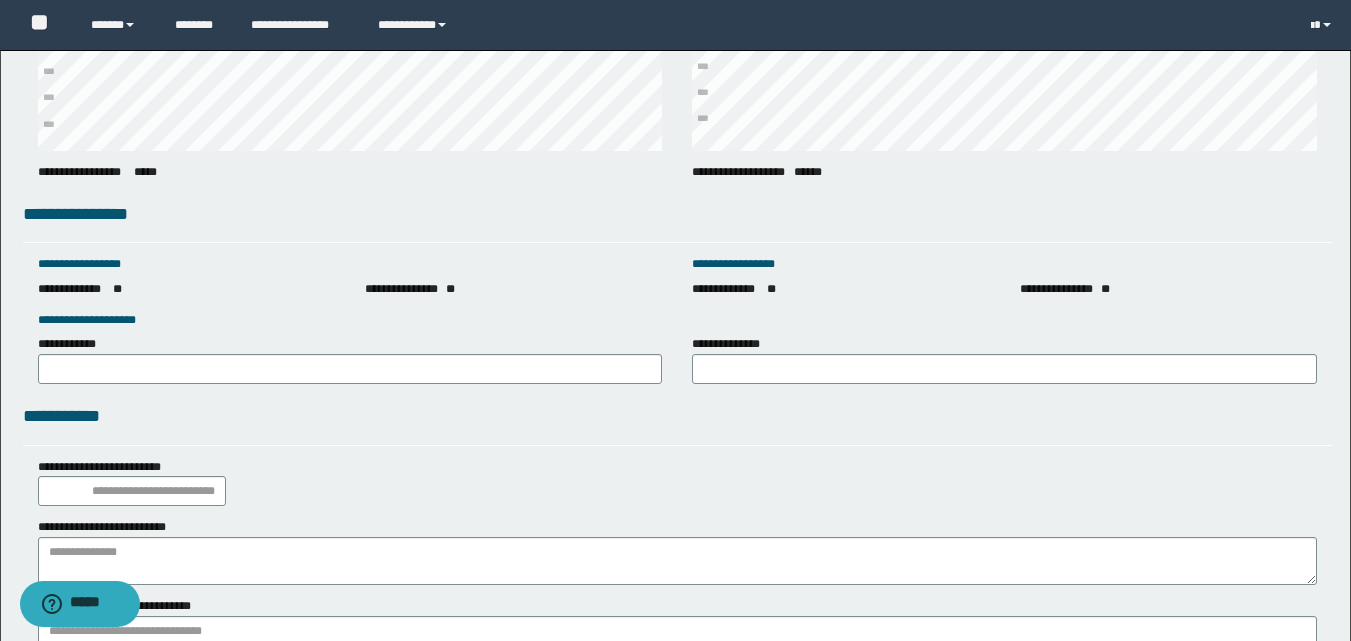 scroll, scrollTop: 2732, scrollLeft: 0, axis: vertical 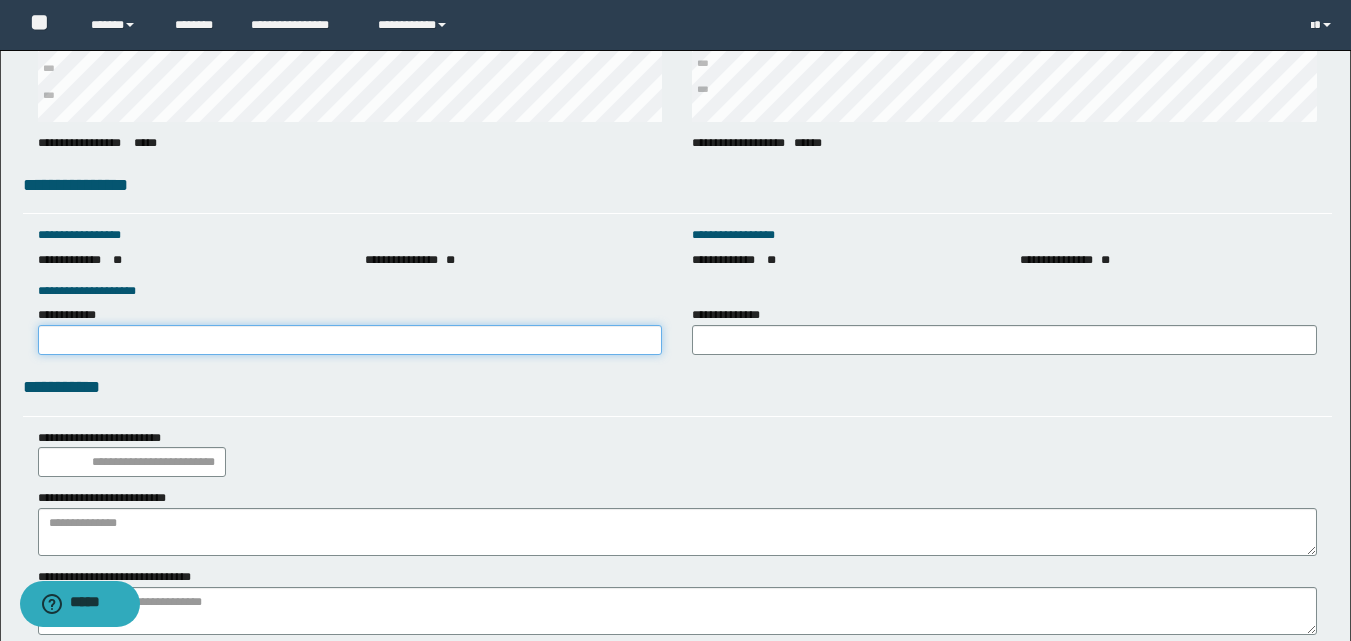 click on "**********" at bounding box center [350, 340] 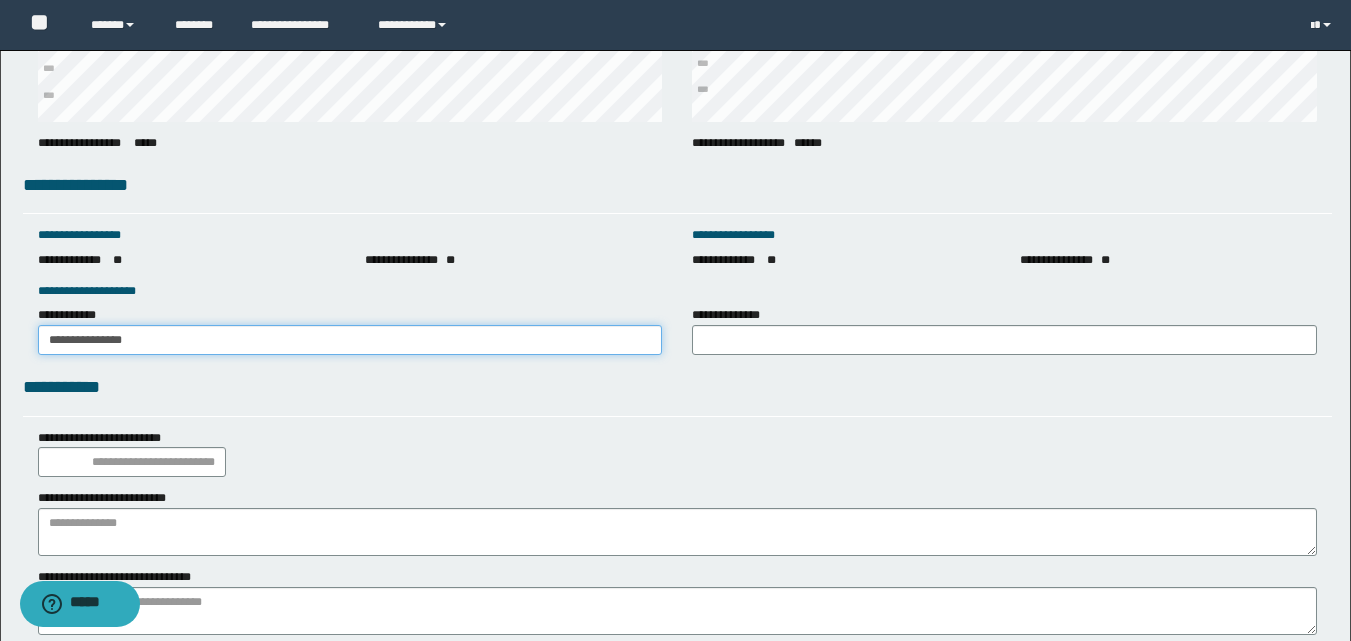 drag, startPoint x: 212, startPoint y: 340, endPoint x: 6, endPoint y: 345, distance: 206.06067 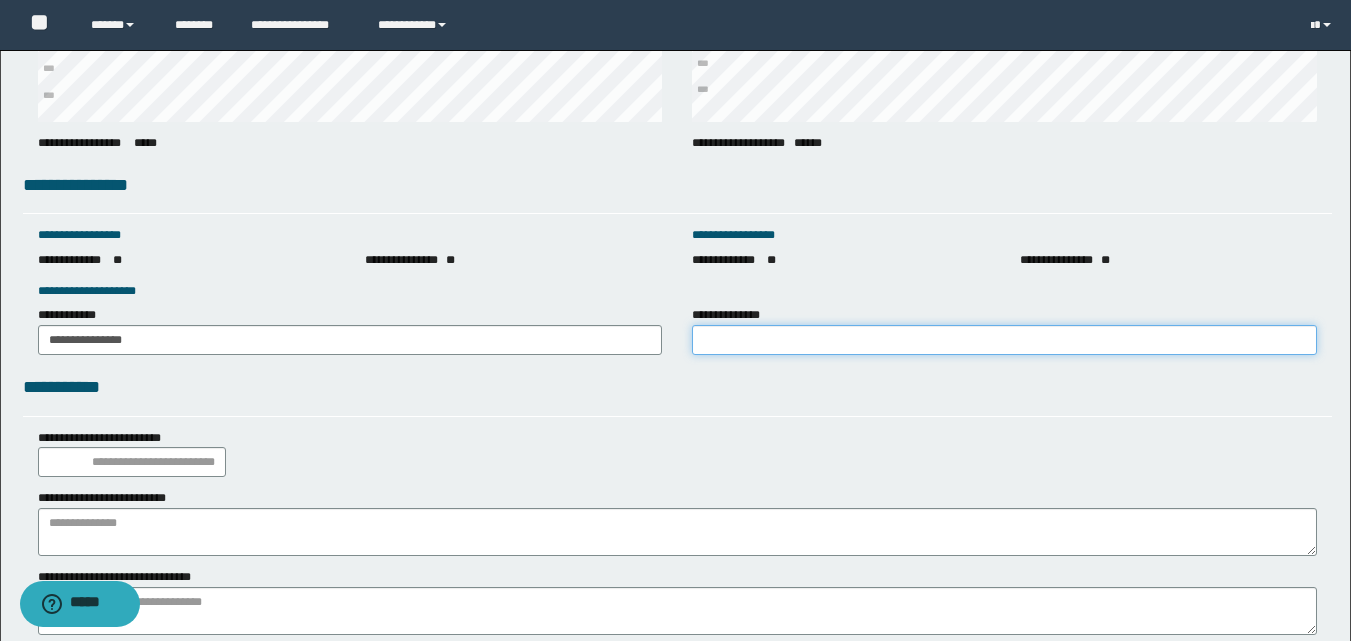 click on "**********" at bounding box center (1004, 340) 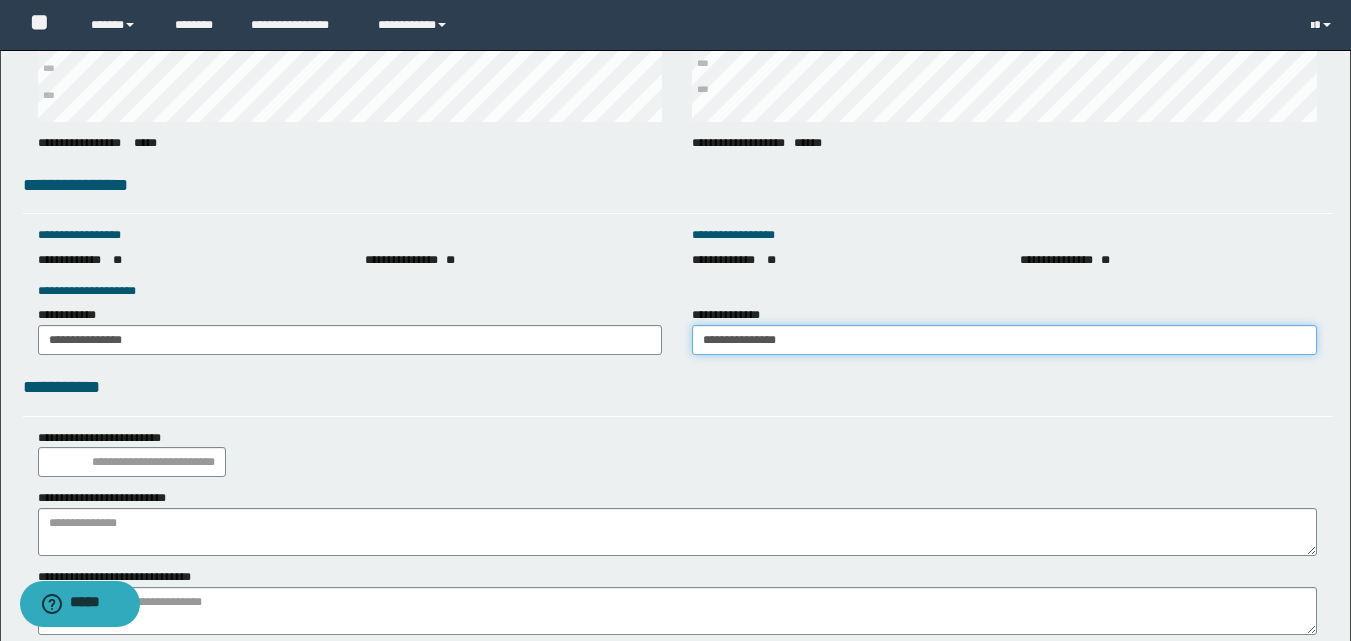 type on "**********" 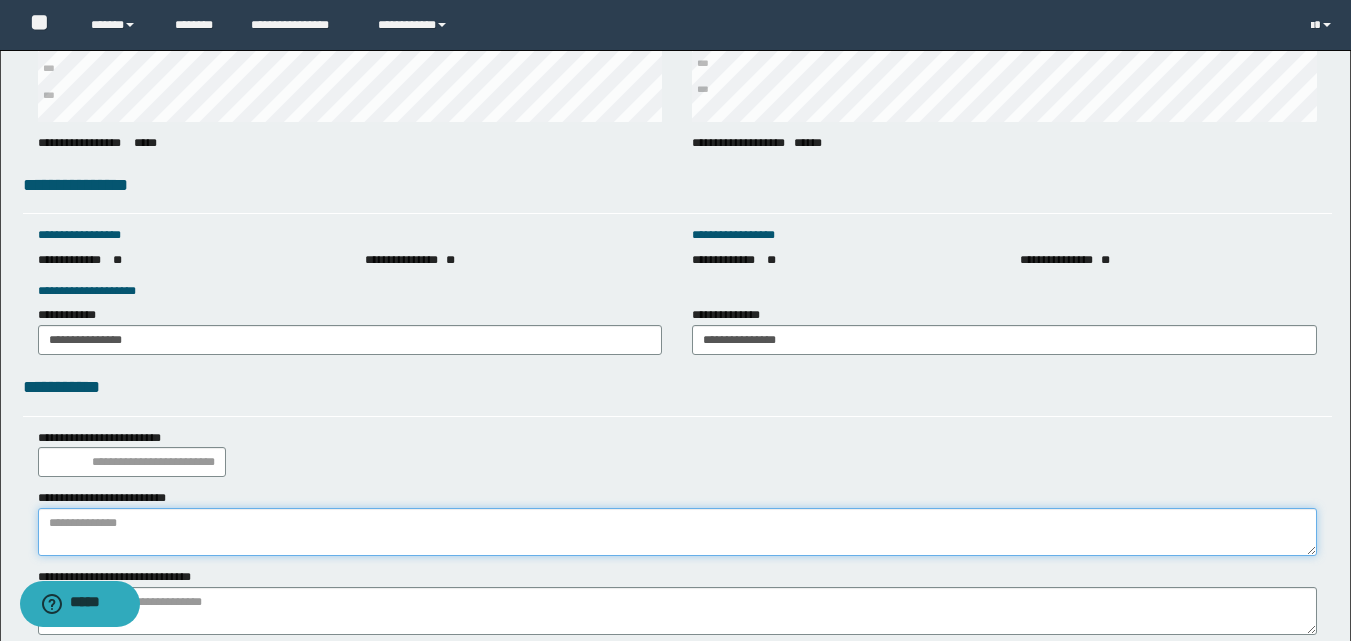 click at bounding box center (677, 532) 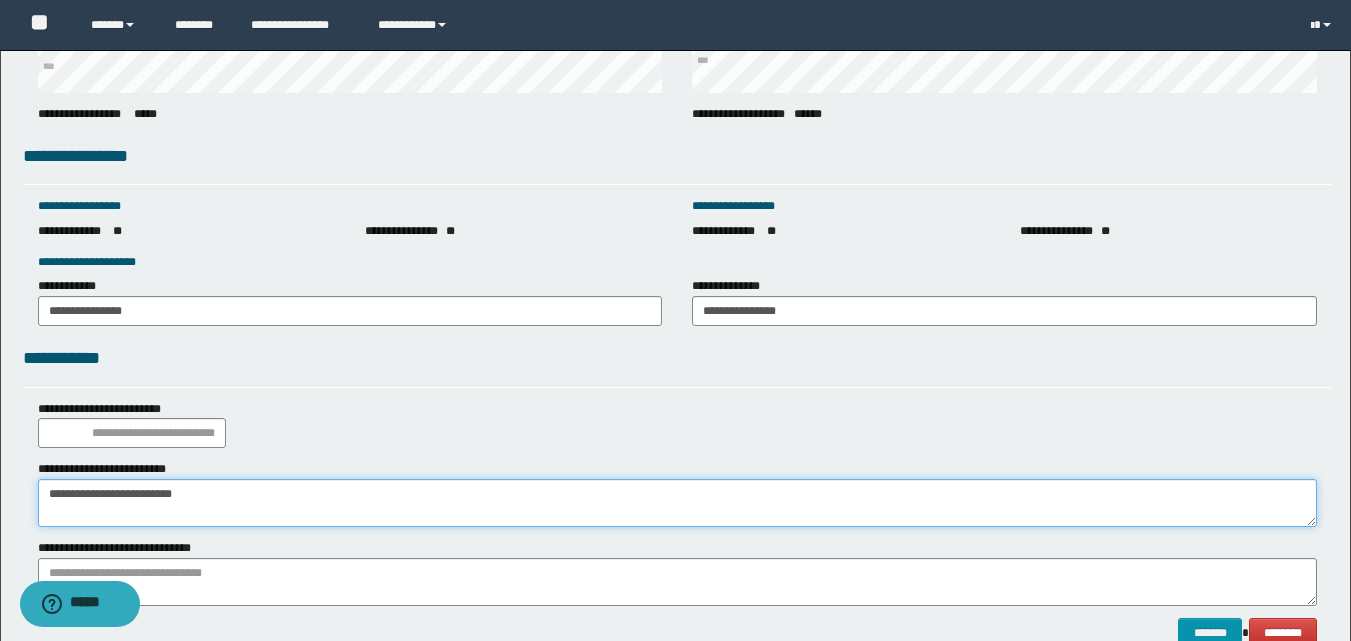 scroll, scrollTop: 2877, scrollLeft: 0, axis: vertical 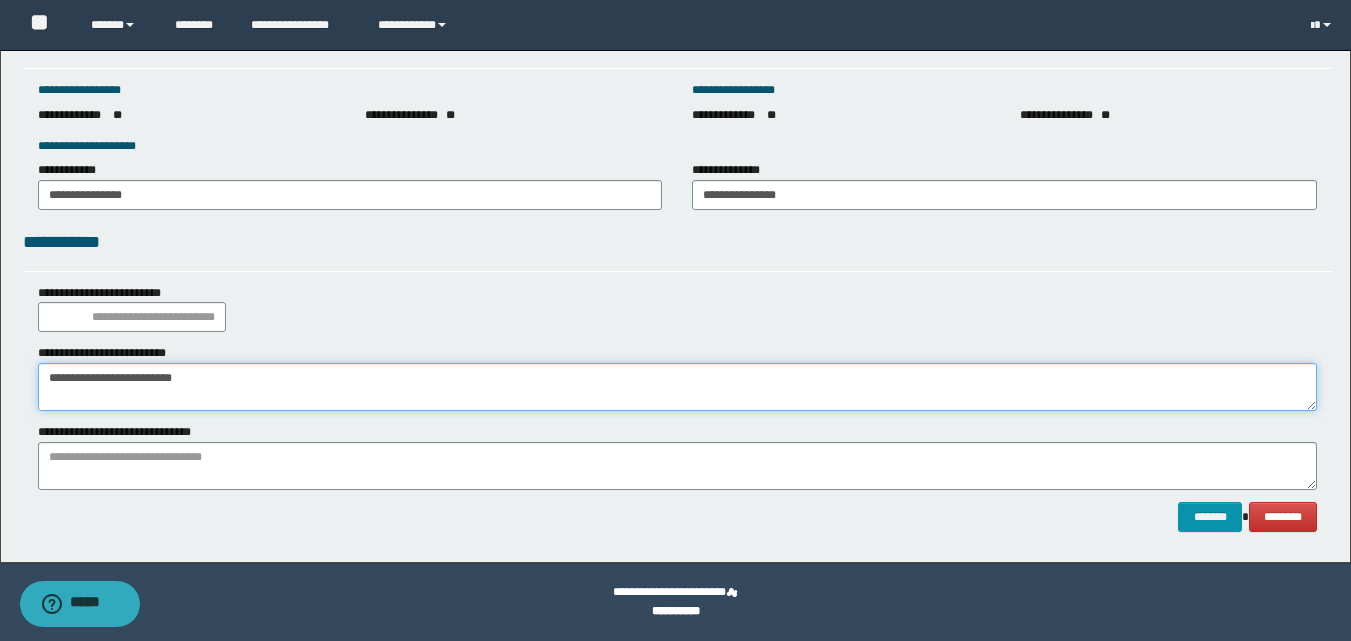 type on "**********" 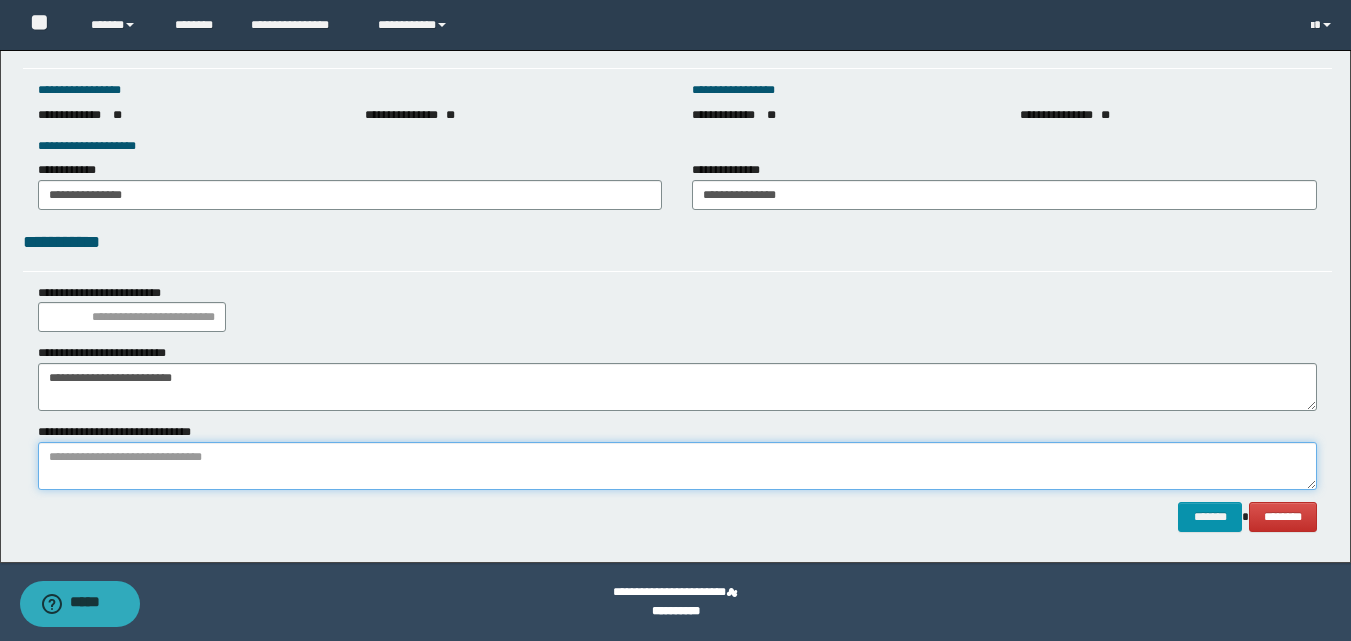 click at bounding box center (677, 466) 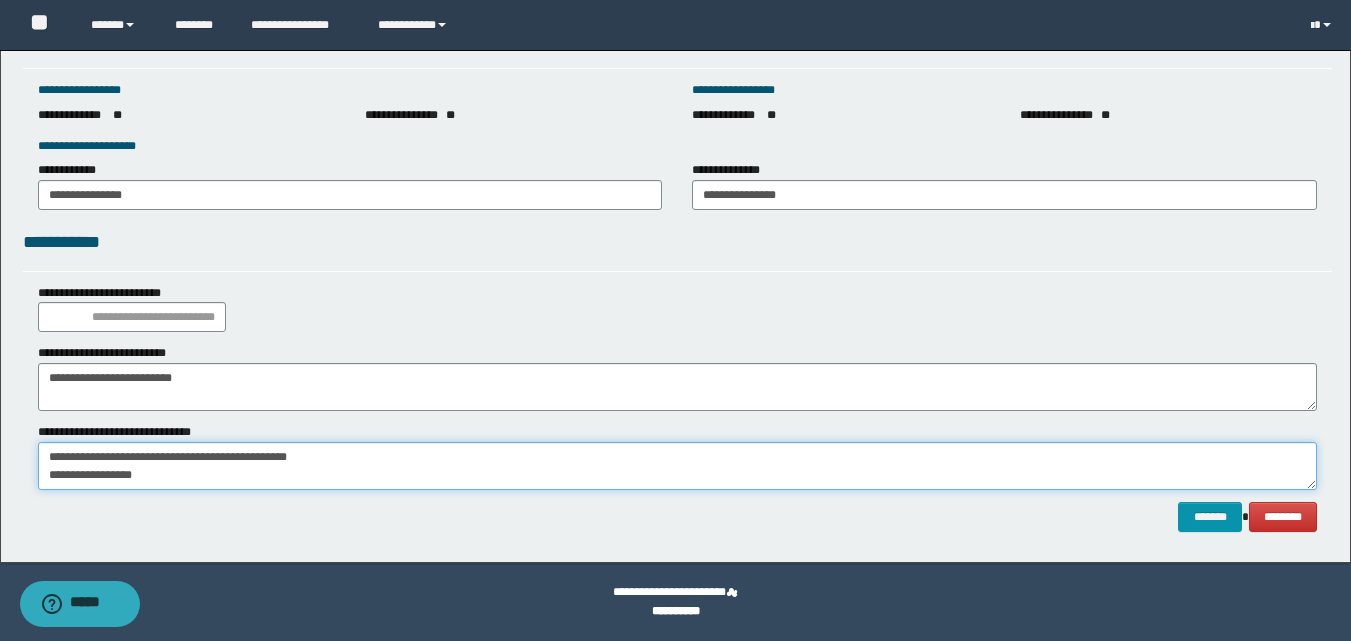 type on "**********" 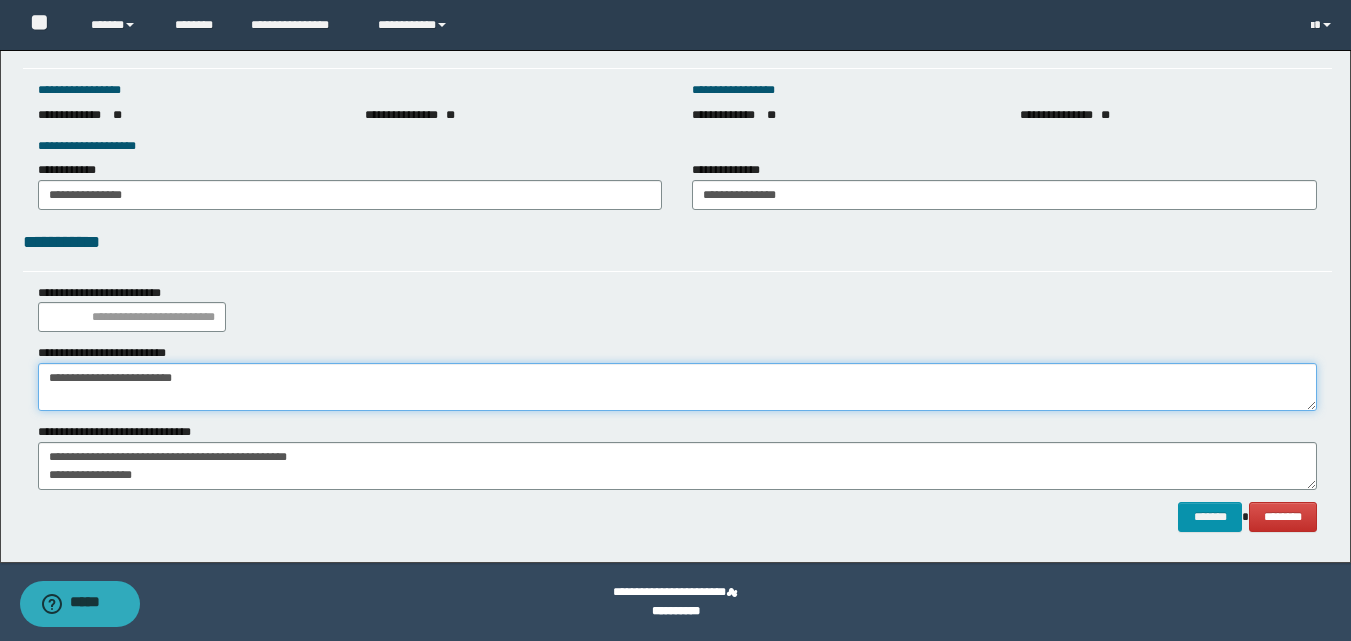 drag, startPoint x: 230, startPoint y: 387, endPoint x: 32, endPoint y: 386, distance: 198.00252 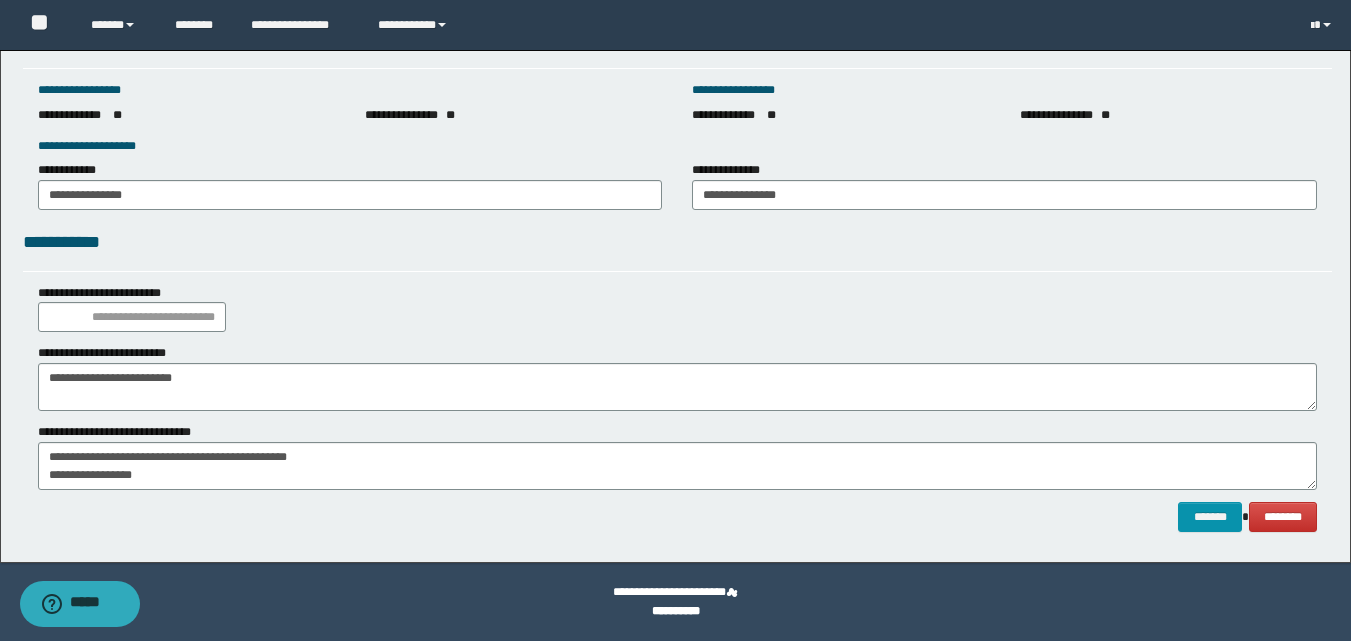 click on "**********" at bounding box center [677, 242] 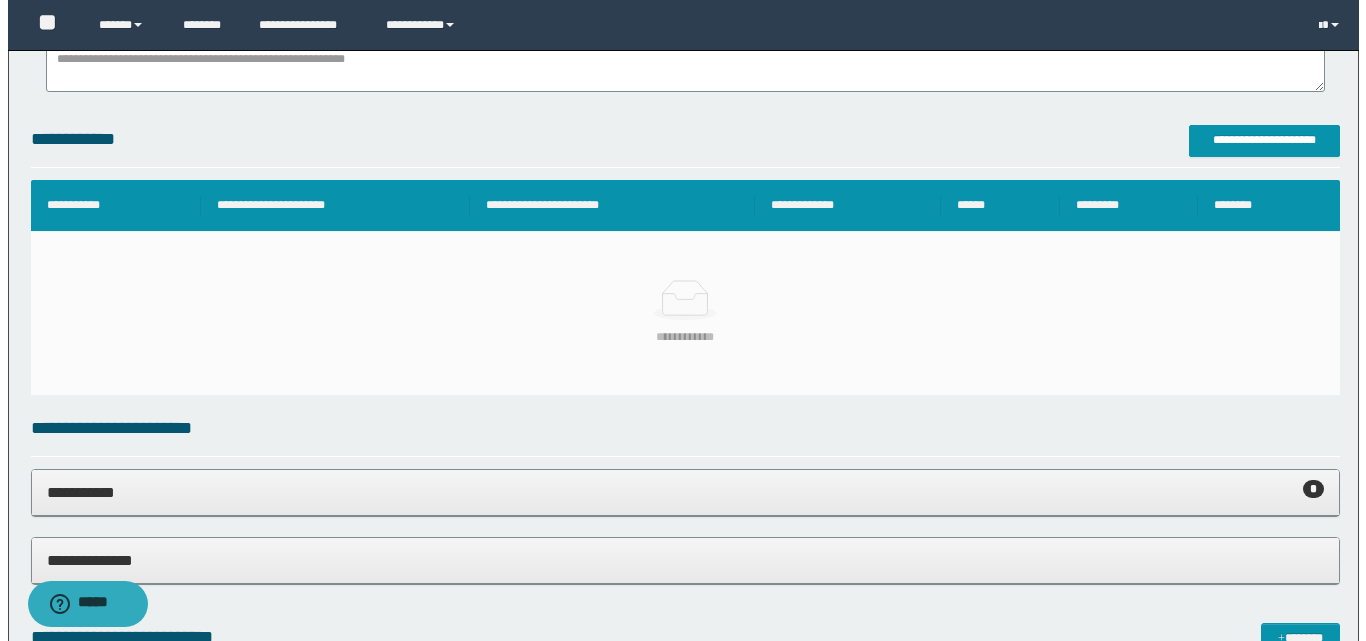 scroll, scrollTop: 389, scrollLeft: 0, axis: vertical 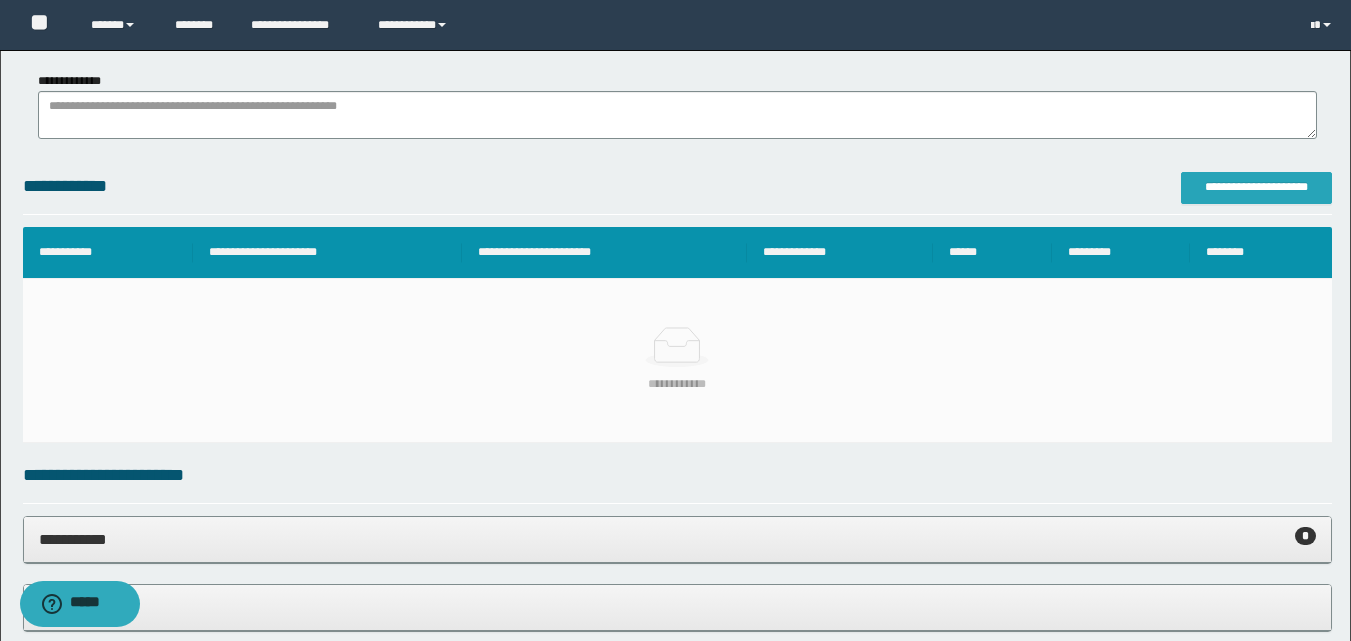 click on "**********" at bounding box center [1256, 188] 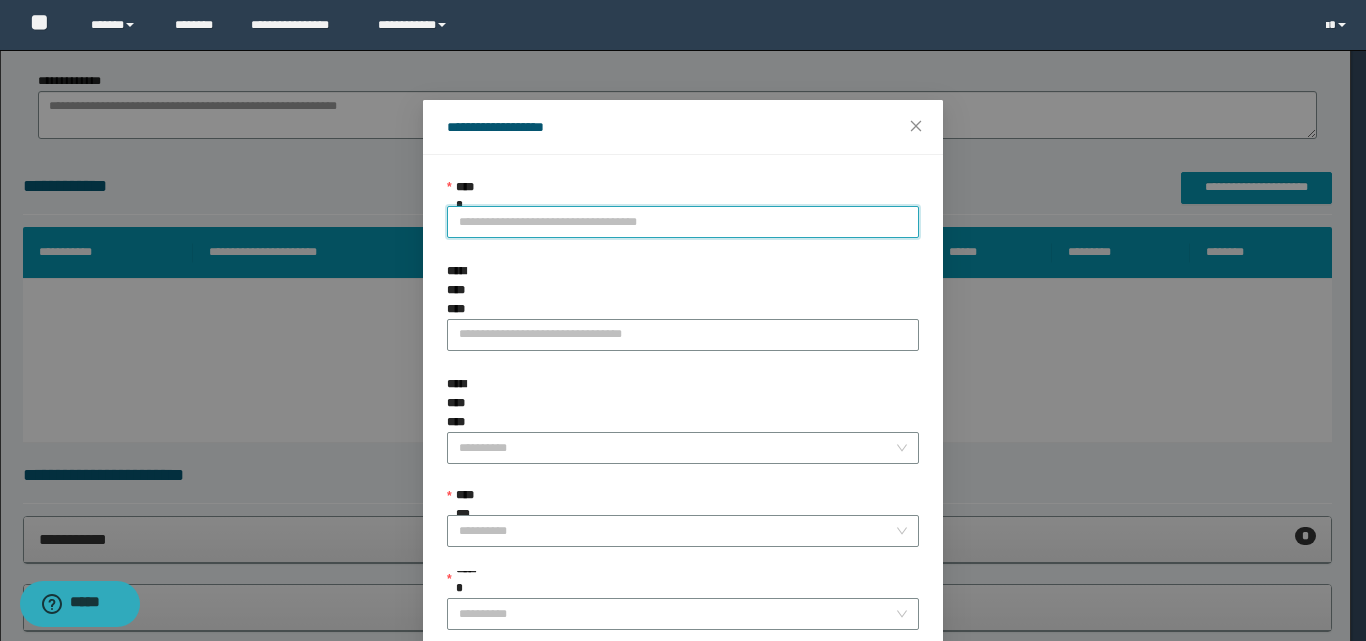 click on "**********" at bounding box center [683, 222] 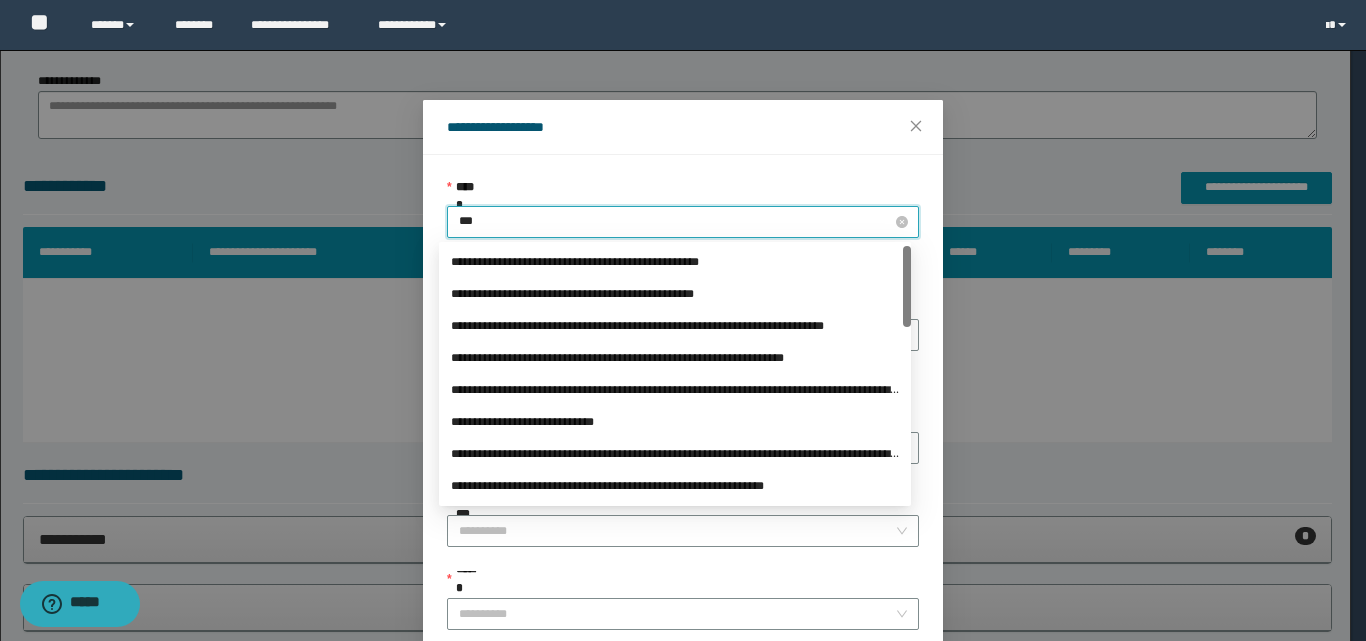 type on "****" 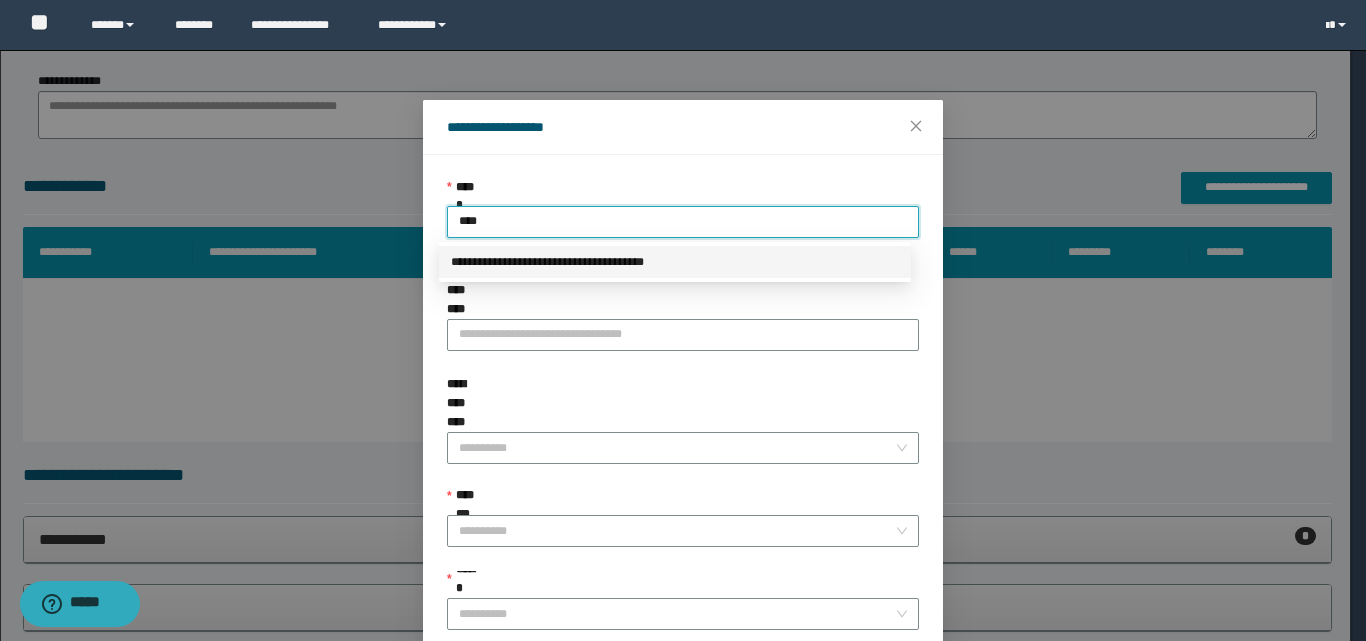 click on "**********" at bounding box center [675, 262] 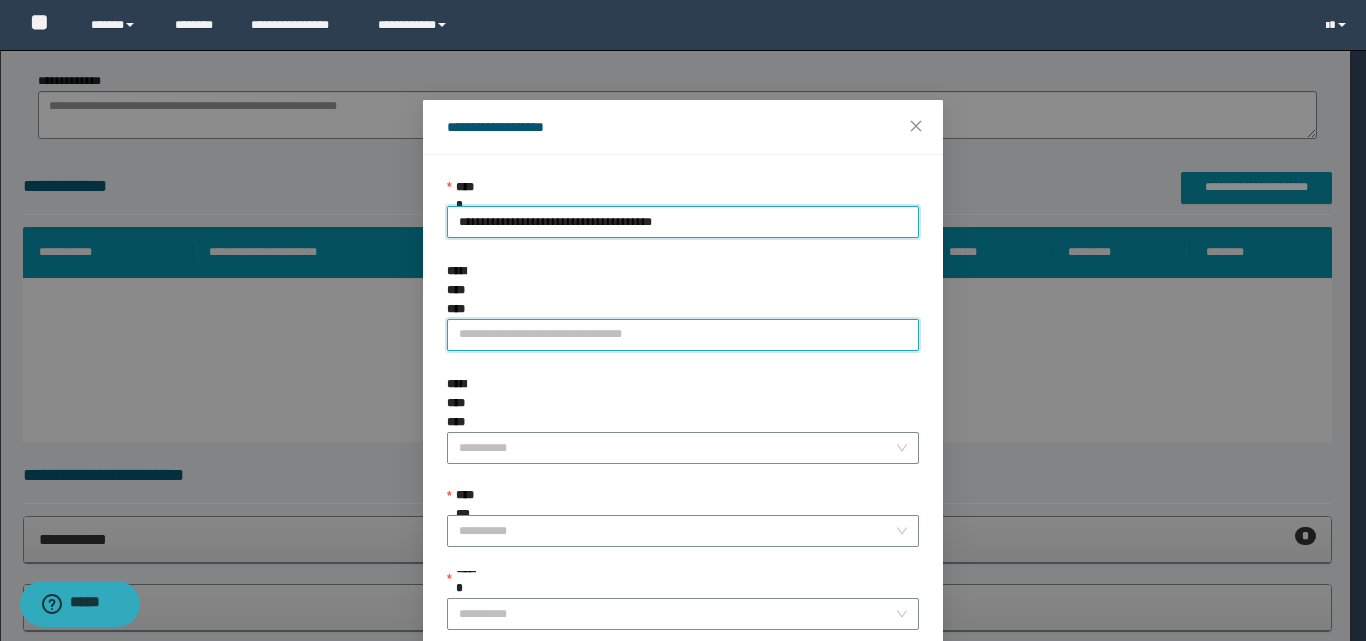 click on "**********" at bounding box center [683, 335] 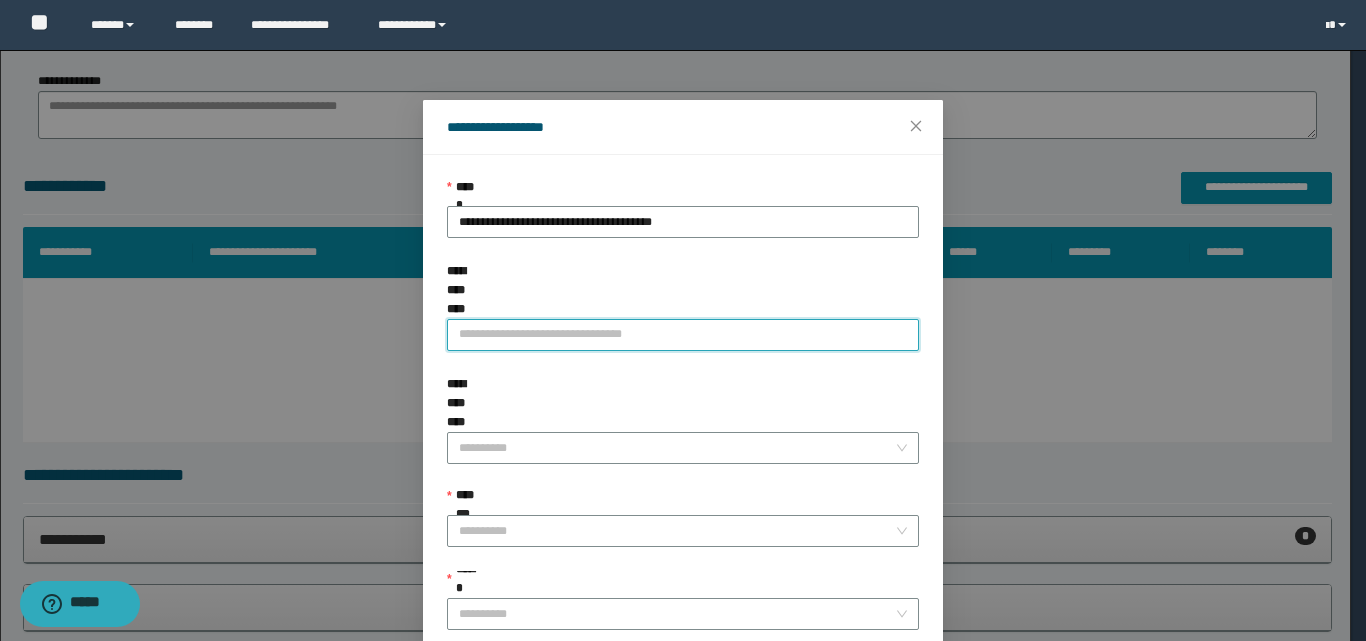 paste on "**********" 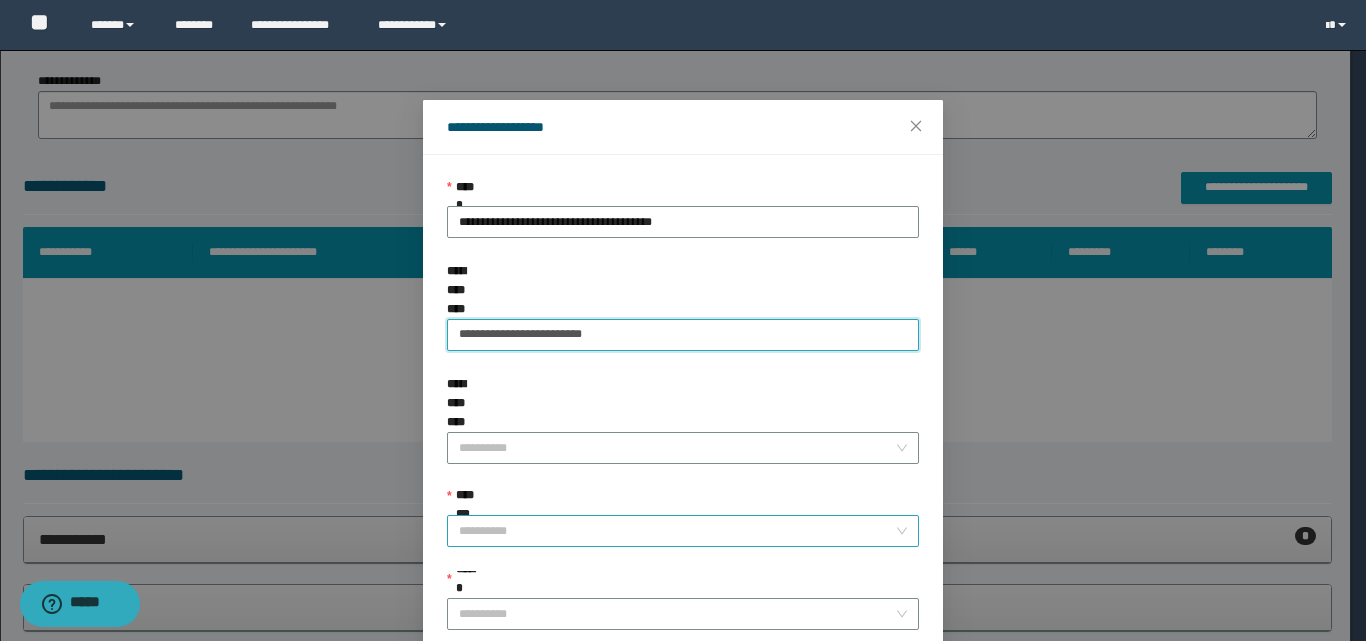 type on "**********" 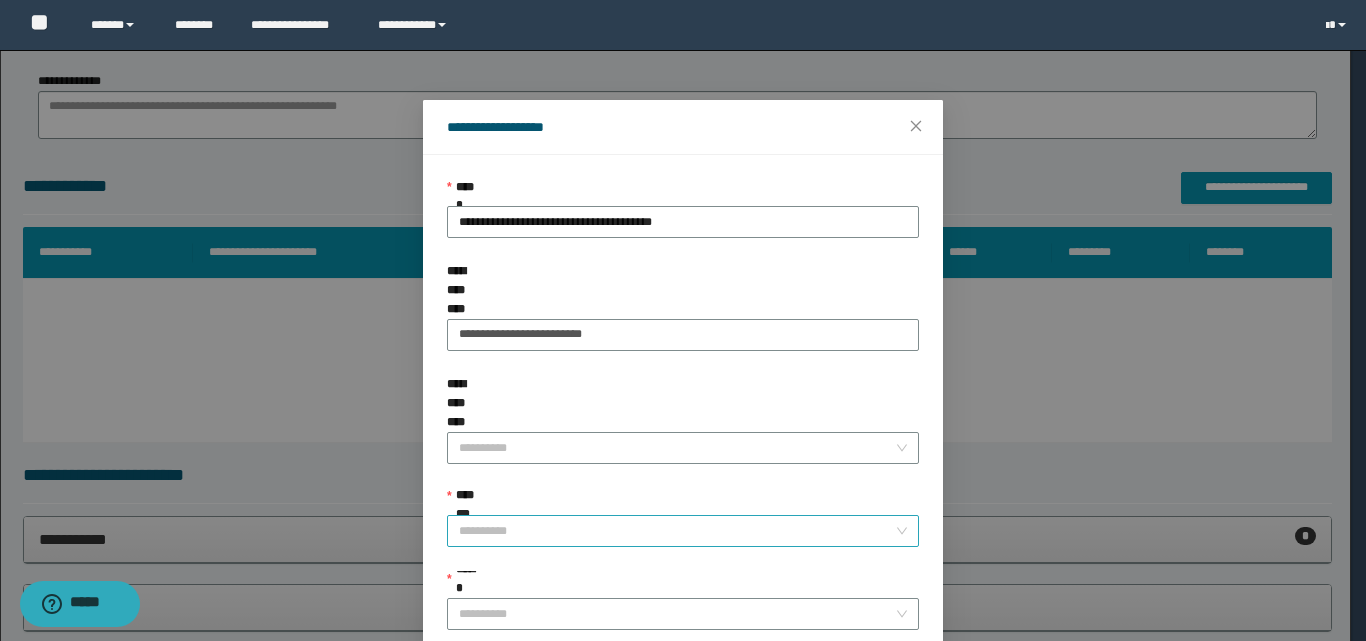 click on "**********" at bounding box center [677, 531] 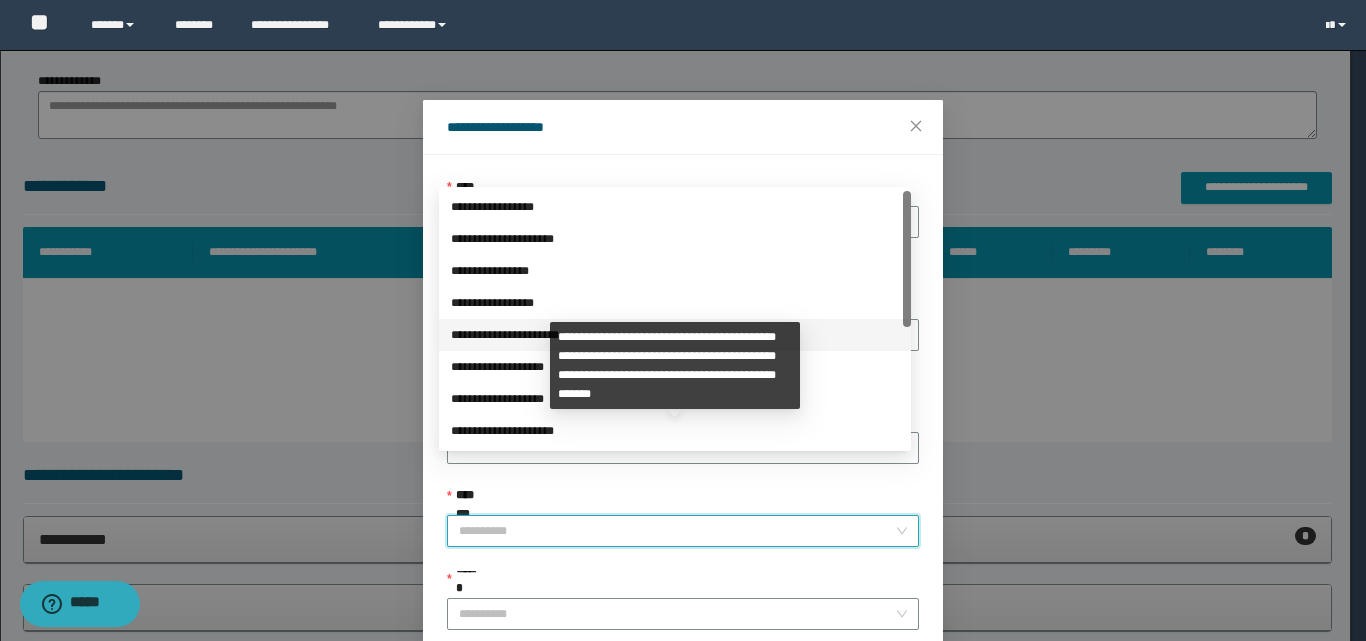 scroll, scrollTop: 224, scrollLeft: 0, axis: vertical 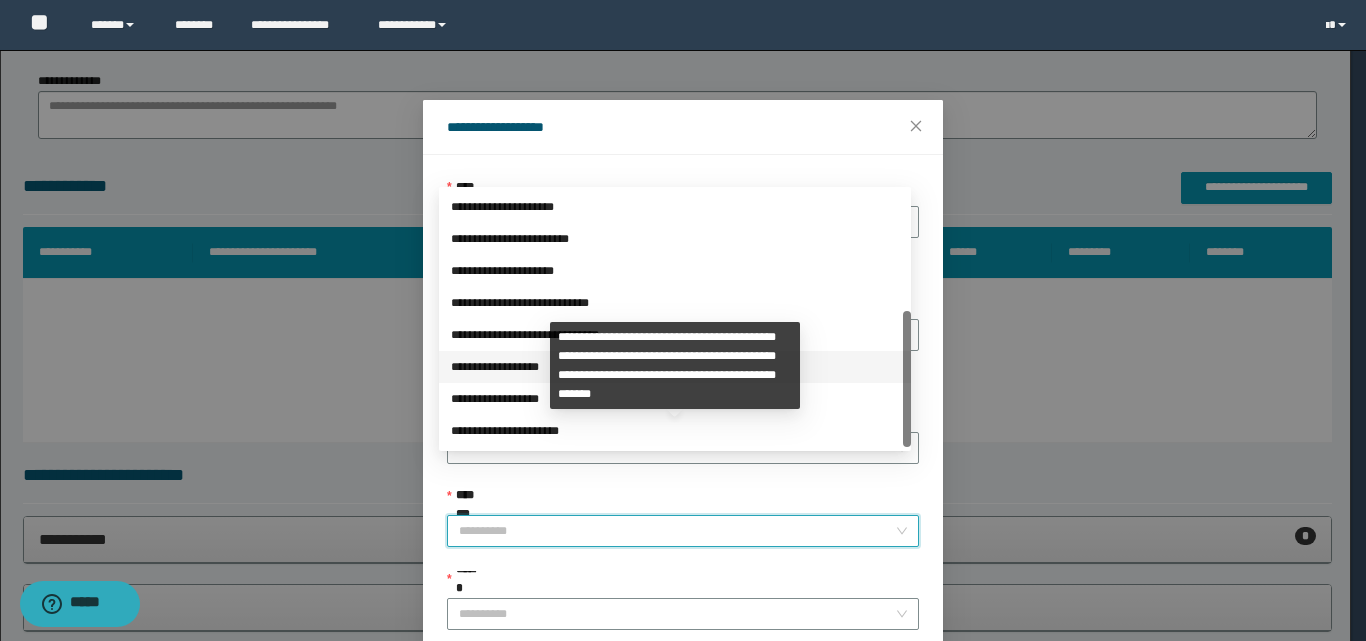 click on "**********" at bounding box center [675, 367] 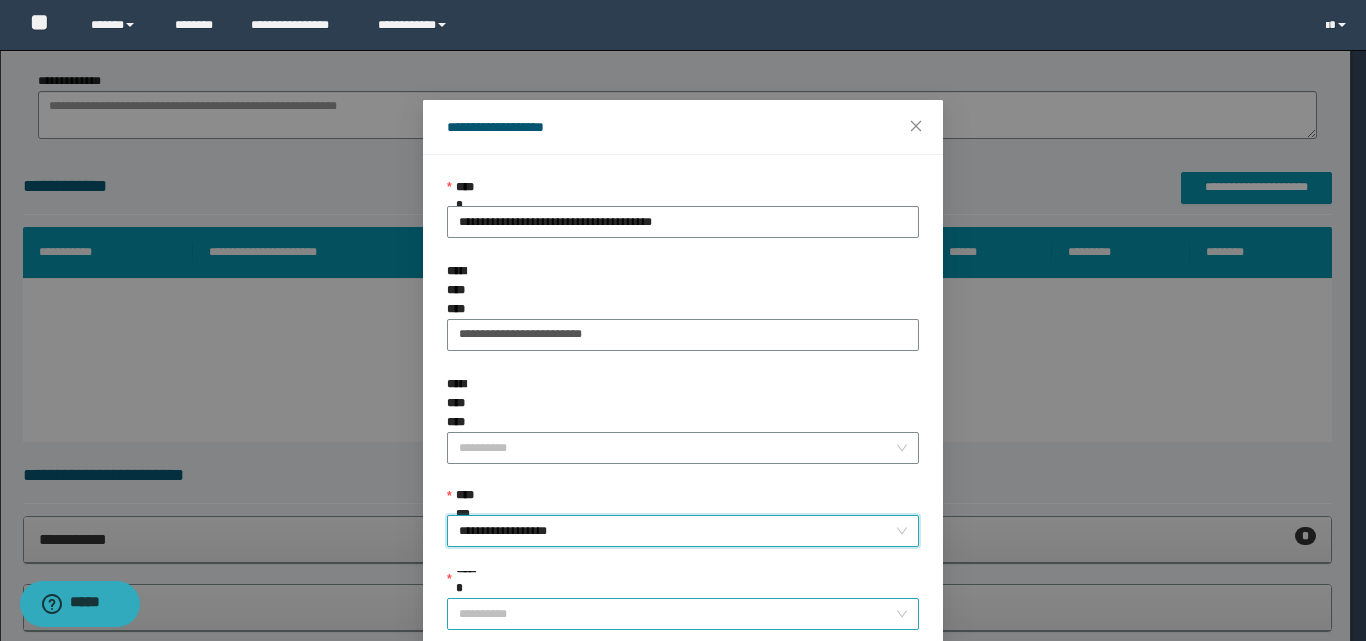 click on "******" at bounding box center (677, 614) 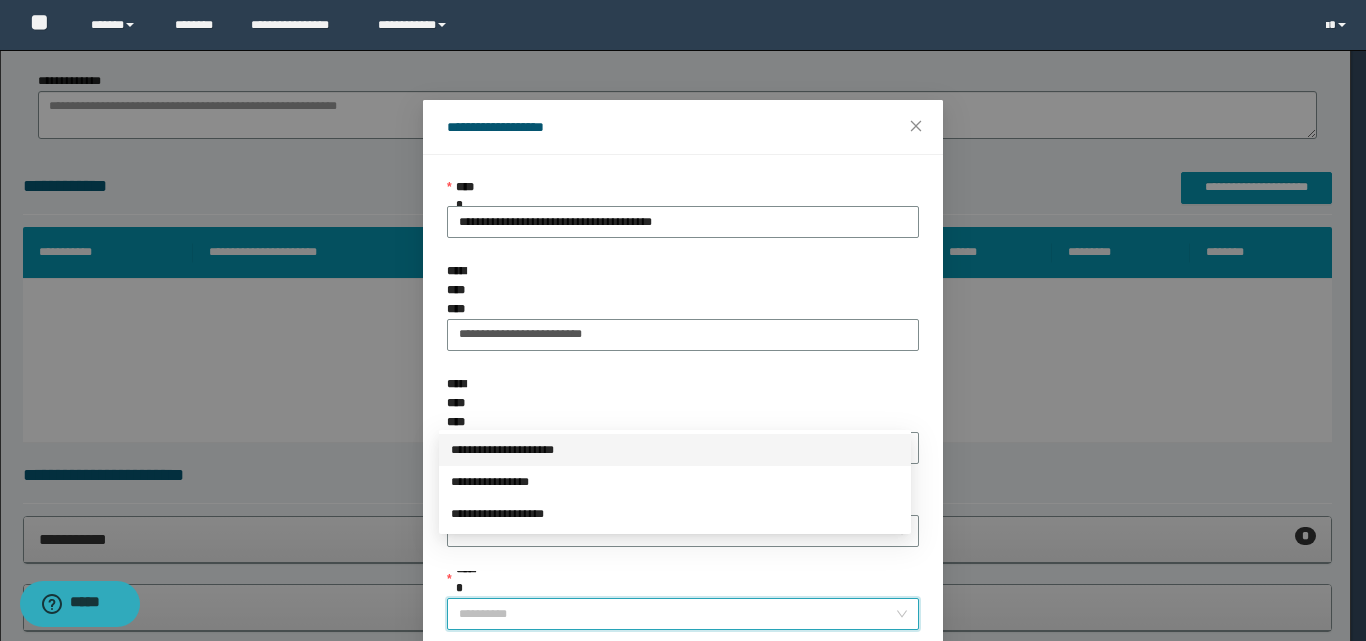 click on "**********" at bounding box center [675, 450] 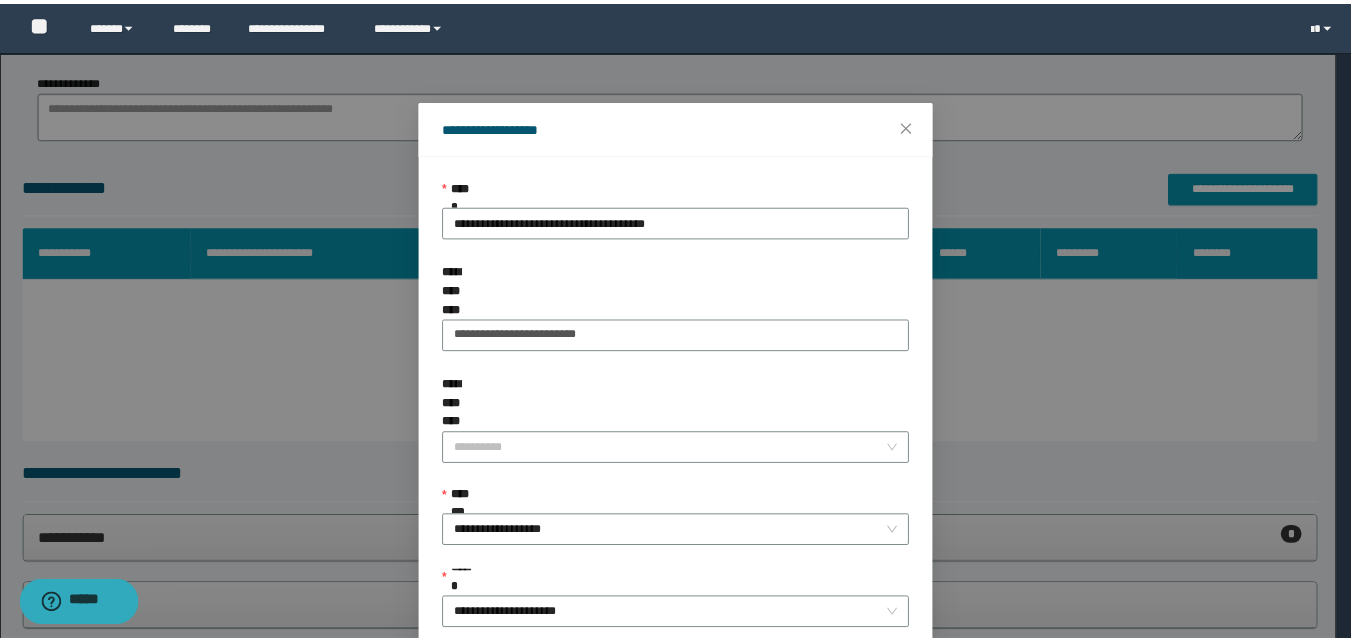 scroll, scrollTop: 111, scrollLeft: 0, axis: vertical 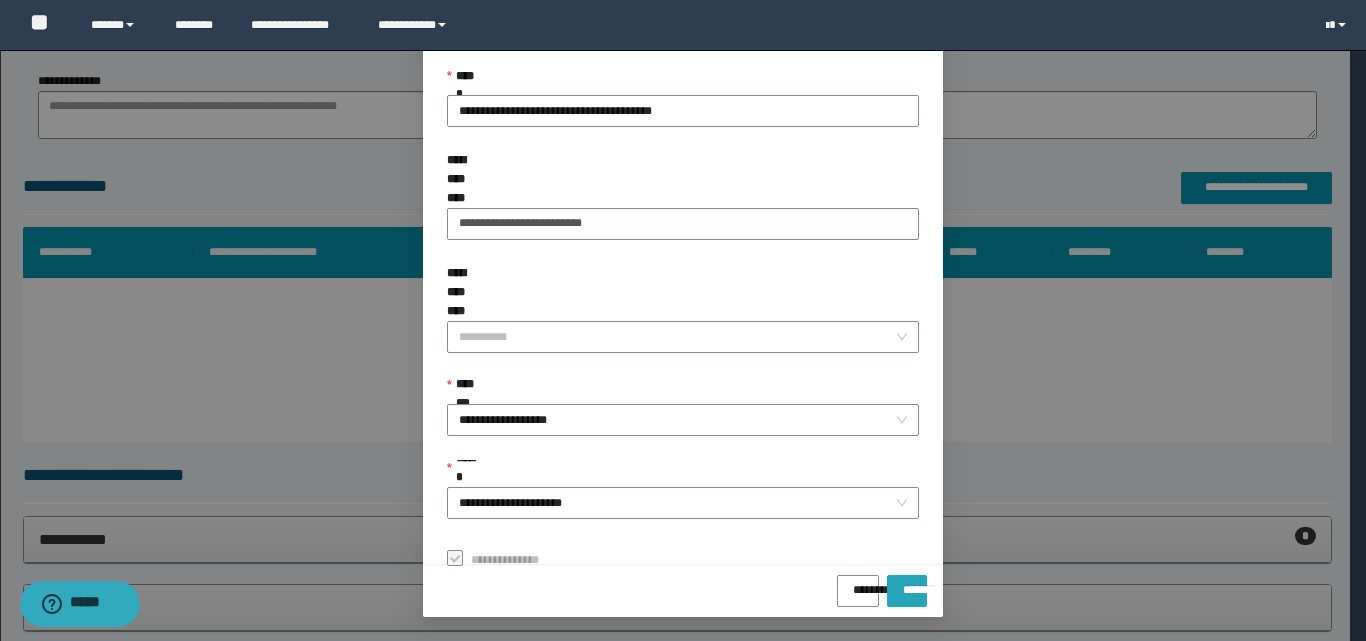 click on "*******" at bounding box center [907, 583] 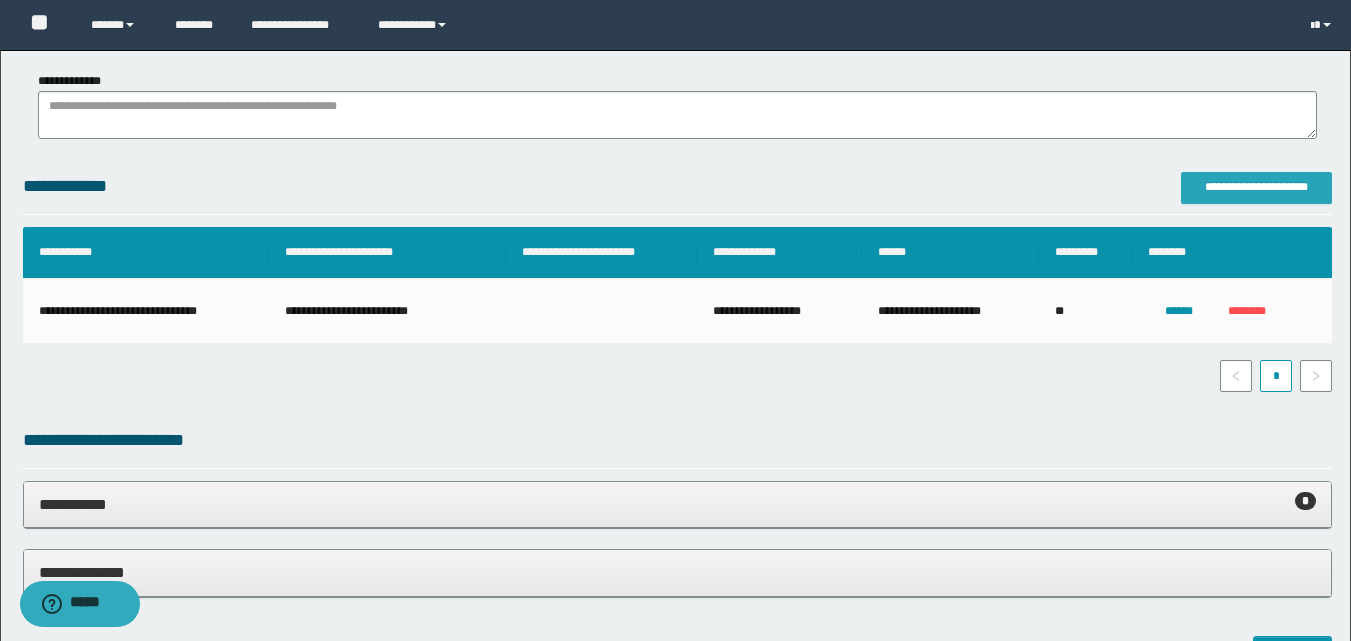 scroll, scrollTop: 0, scrollLeft: 0, axis: both 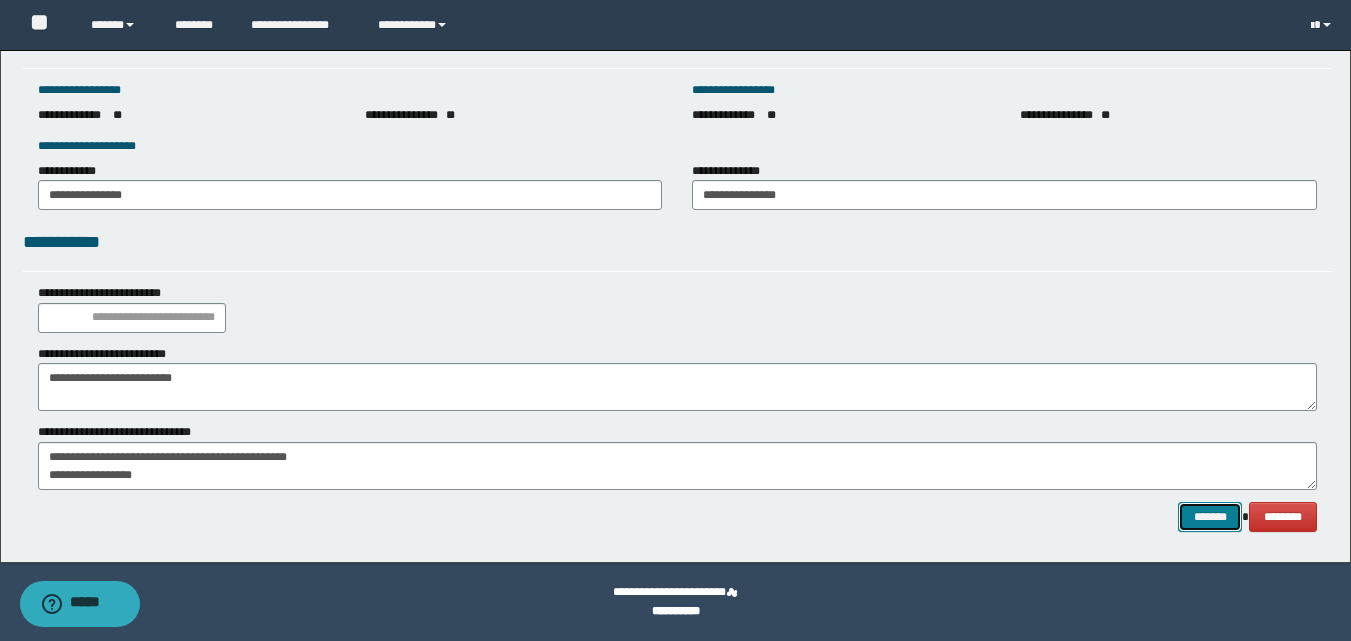 click on "*******" at bounding box center (1210, 517) 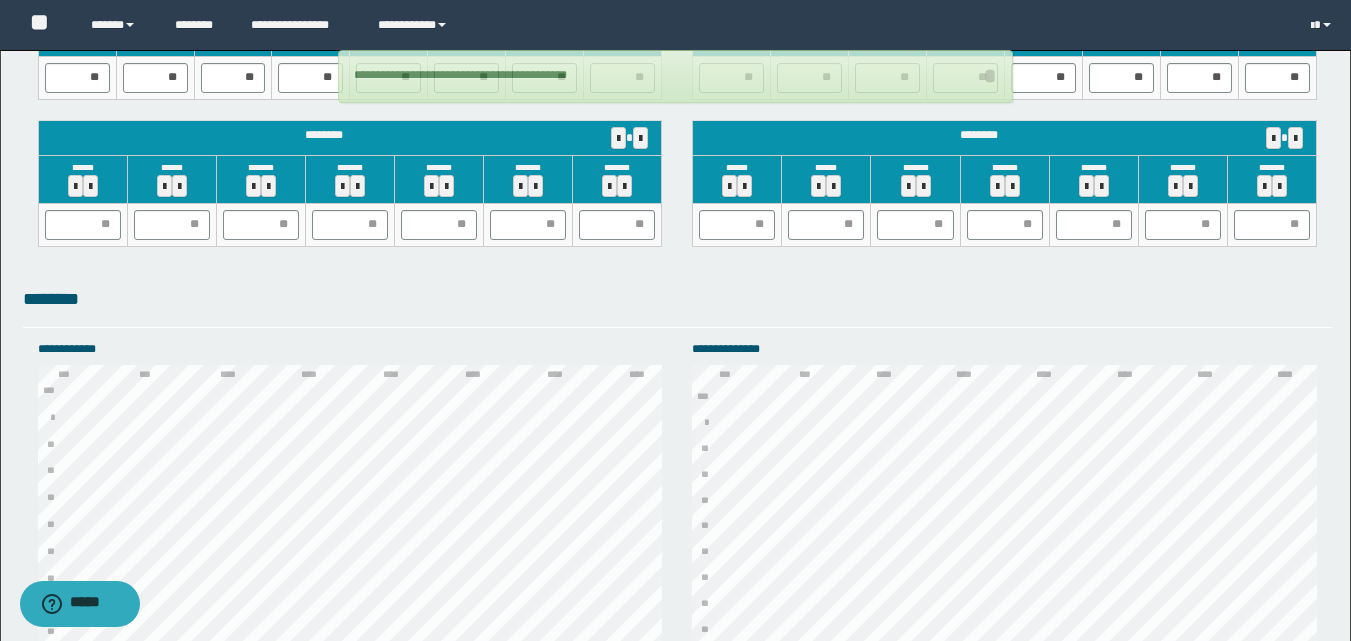 scroll, scrollTop: 2842, scrollLeft: 0, axis: vertical 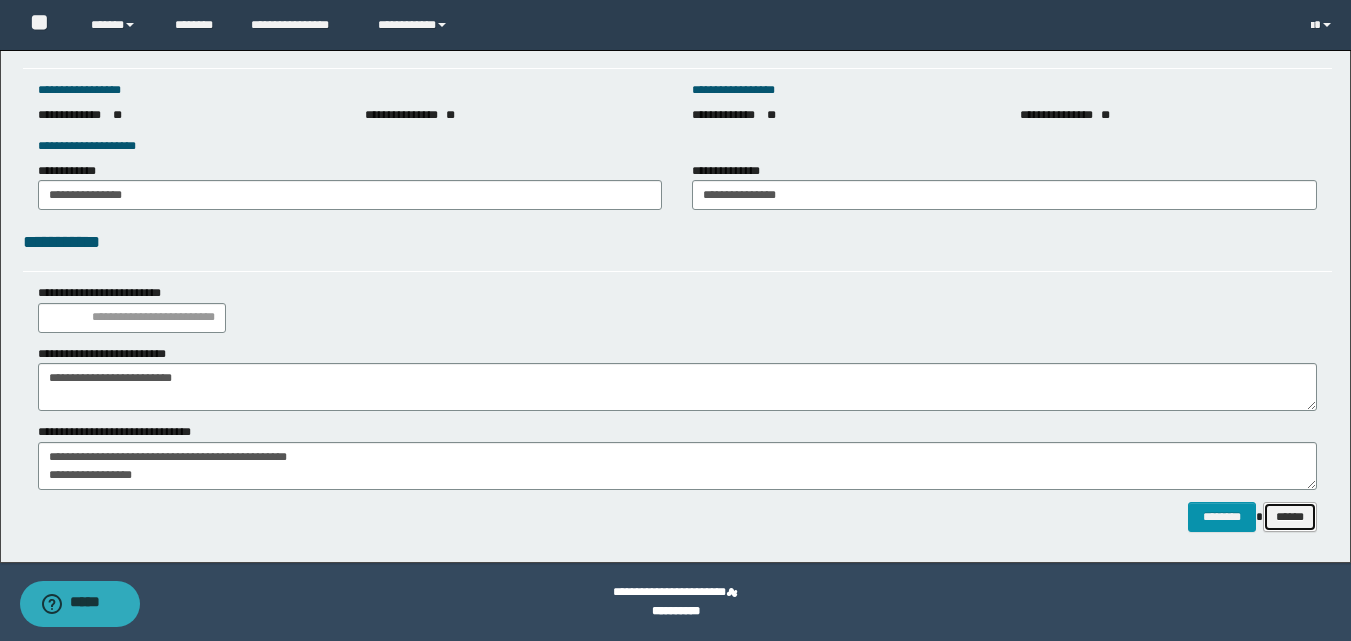 click on "******" at bounding box center (1290, 517) 